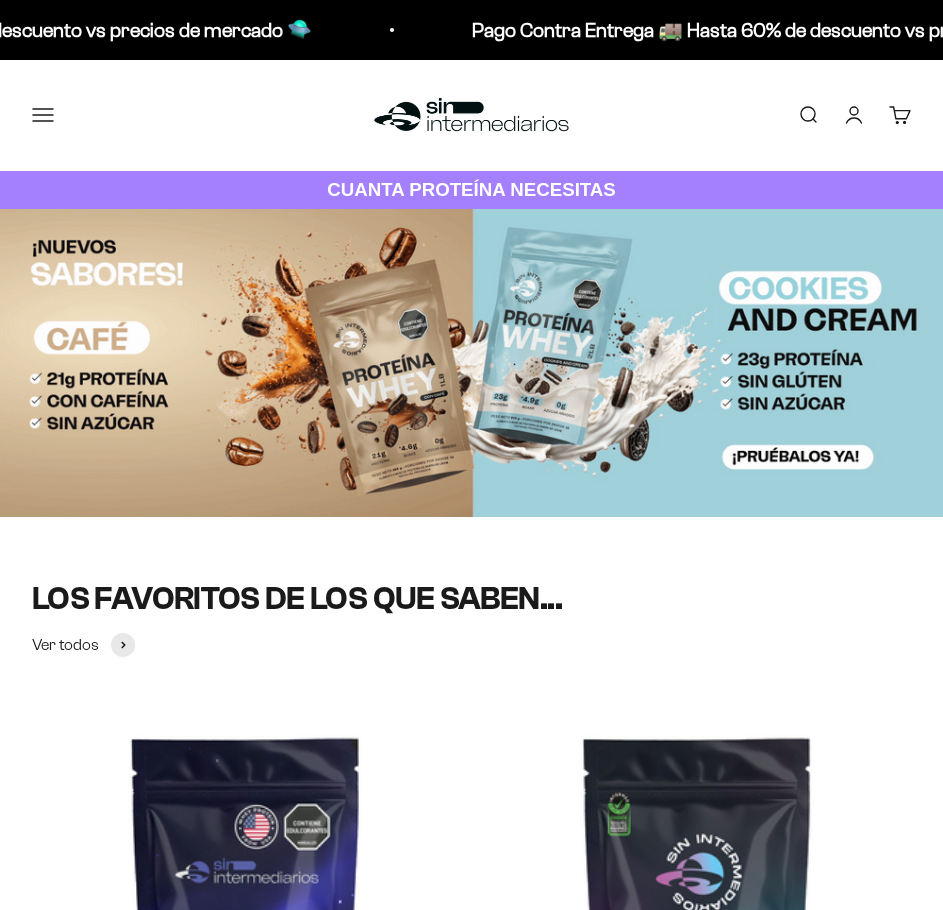 scroll, scrollTop: 0, scrollLeft: 0, axis: both 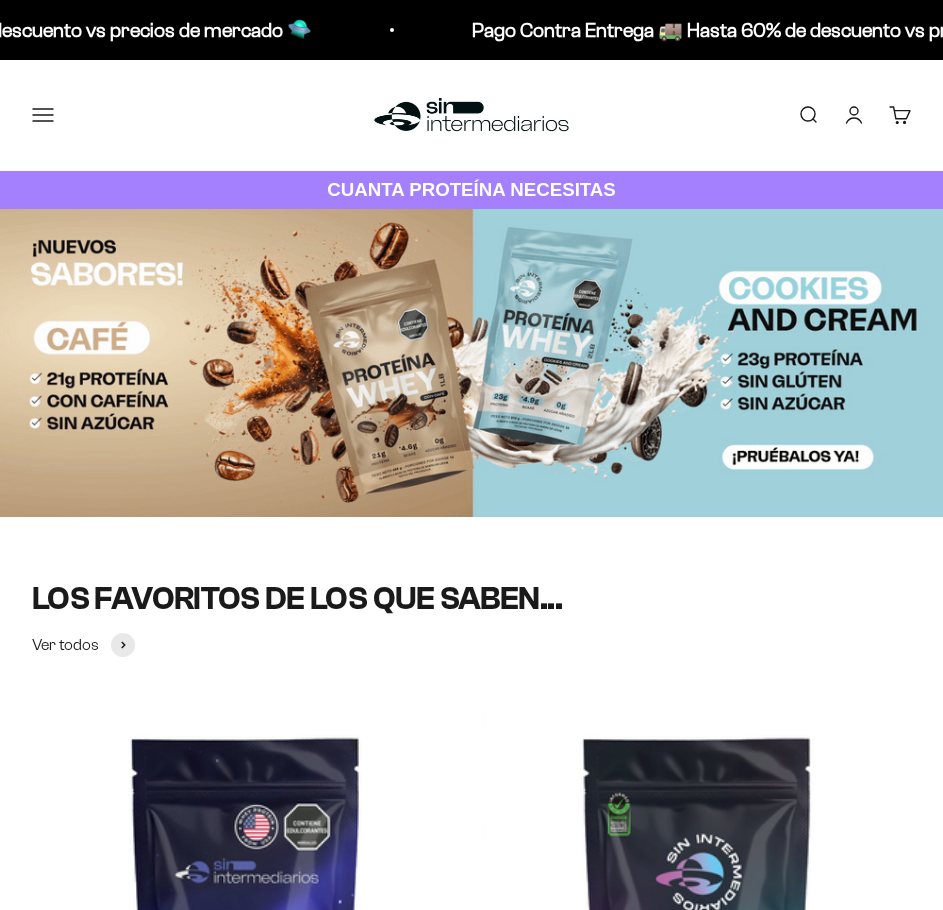 click on "Iniciar sesión" at bounding box center (854, 115) 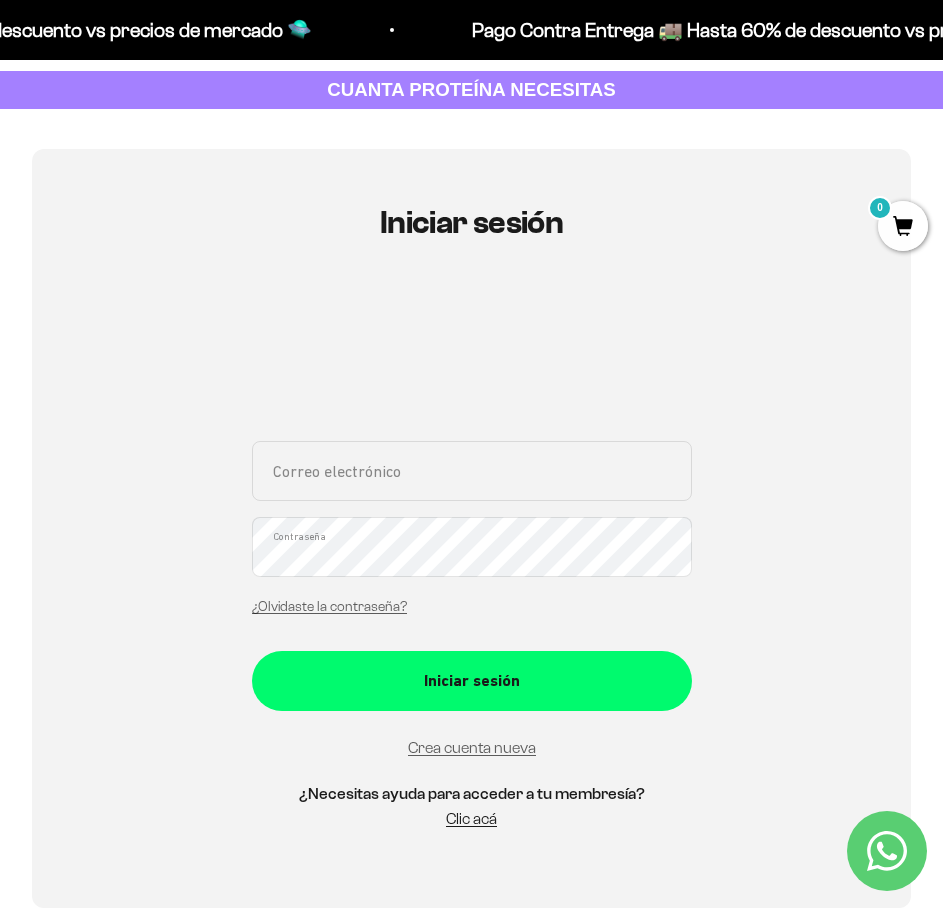 scroll, scrollTop: 200, scrollLeft: 0, axis: vertical 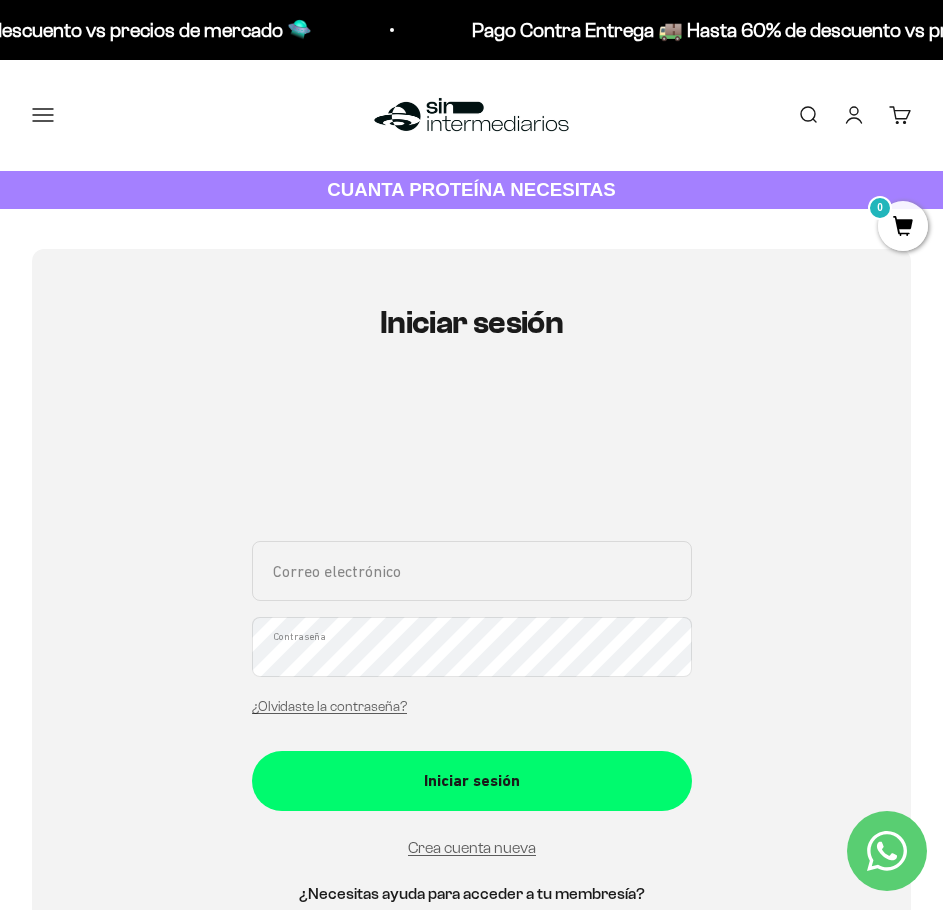 click on "Iniciar sesión" at bounding box center [854, 115] 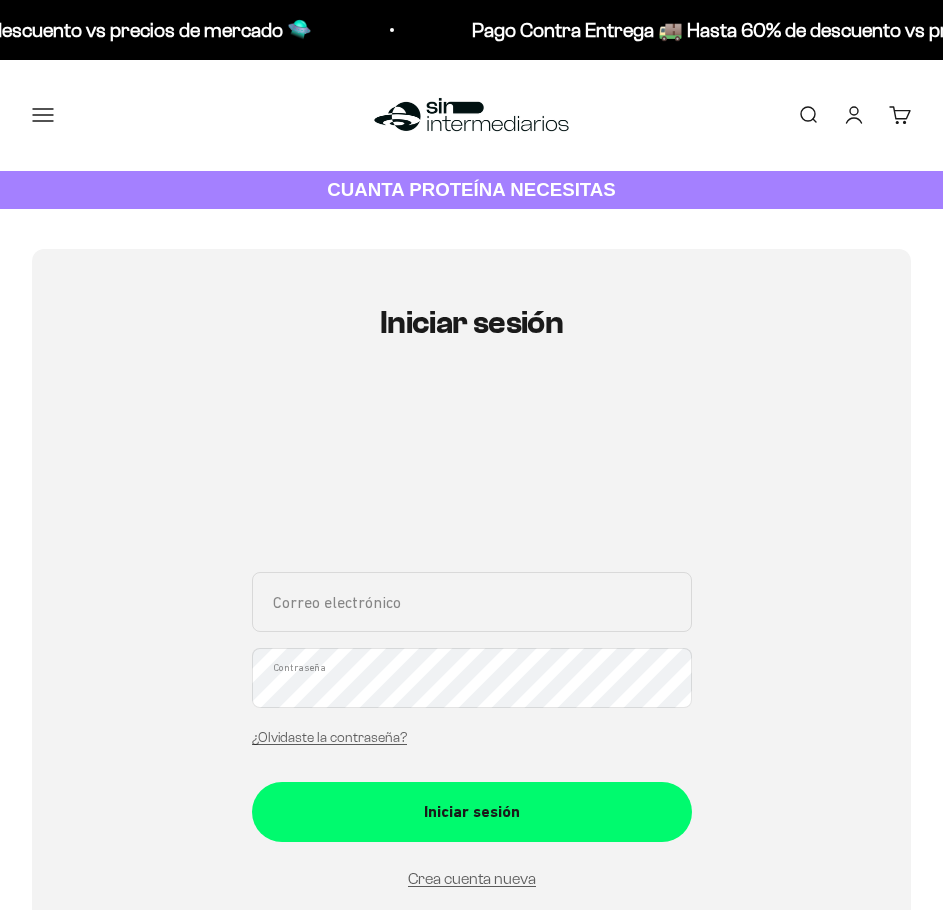 scroll, scrollTop: 0, scrollLeft: 0, axis: both 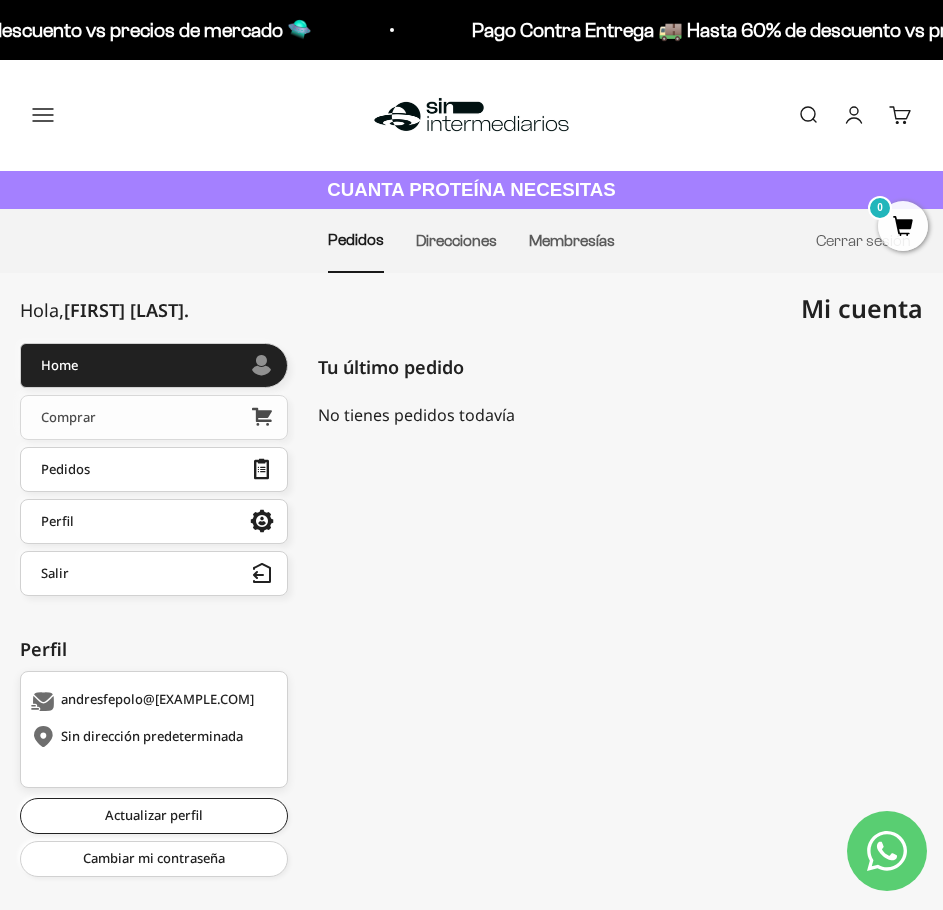 click on "Comprar" at bounding box center [154, 417] 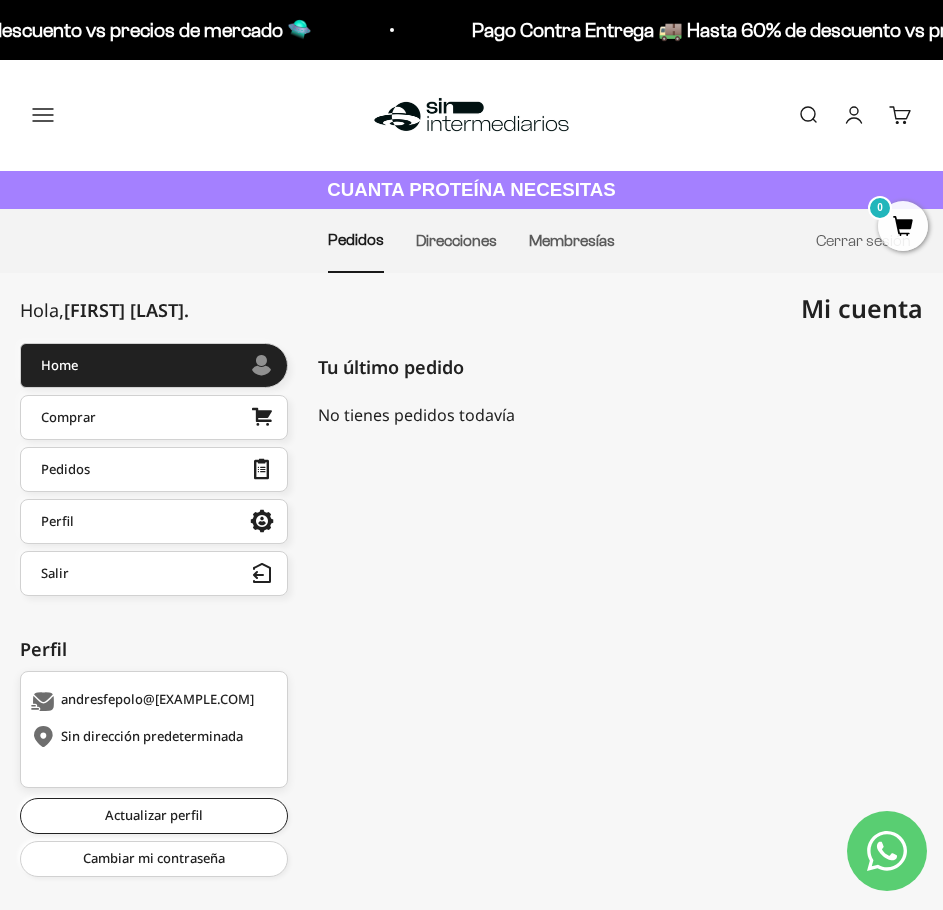 click on "Pedidos" at bounding box center [356, 239] 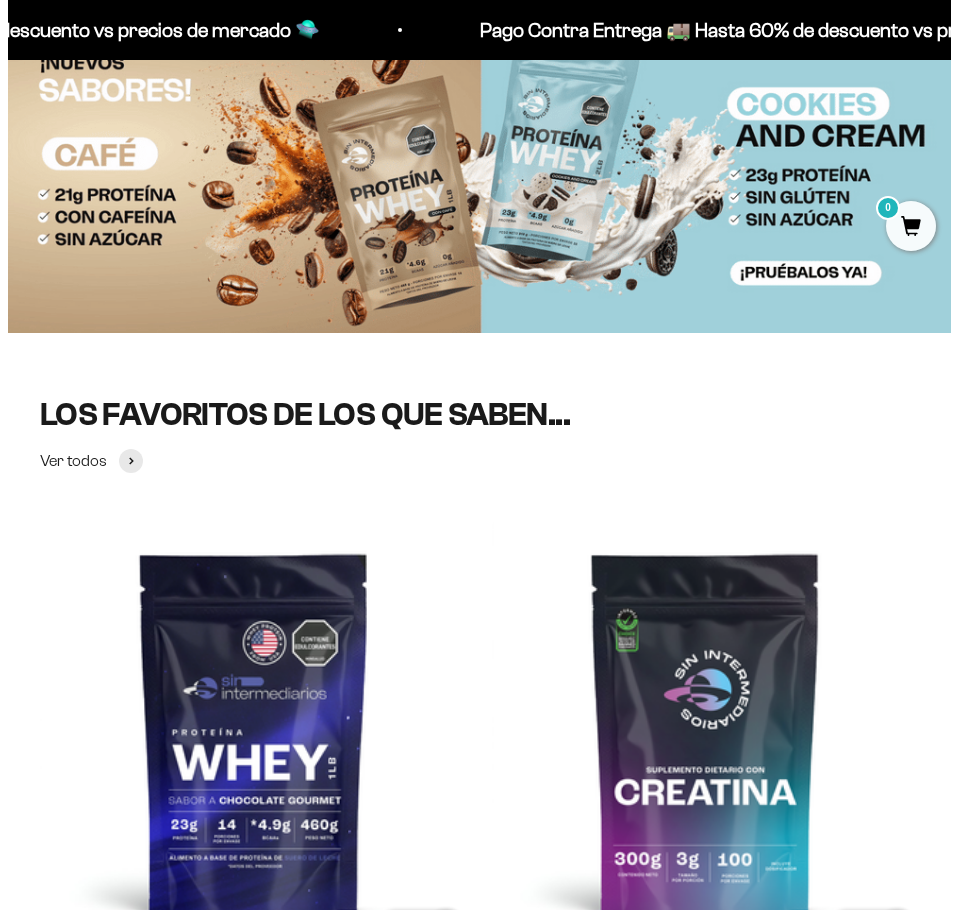 scroll, scrollTop: 0, scrollLeft: 0, axis: both 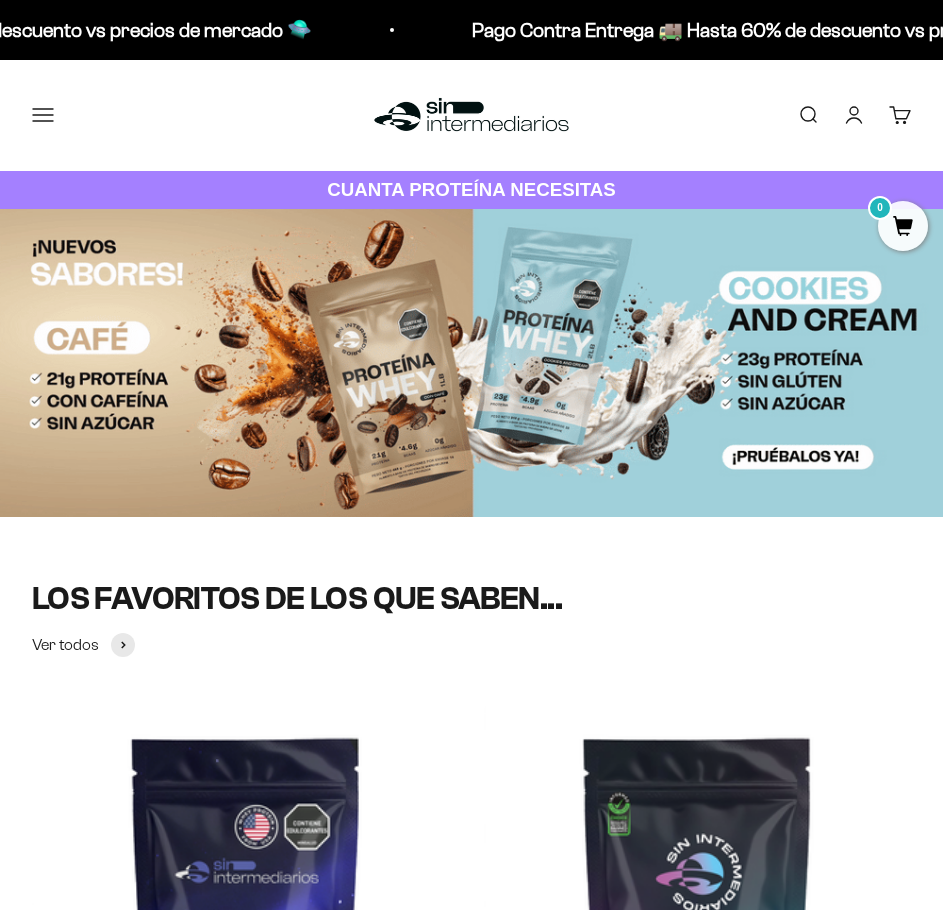 click on "Menú" at bounding box center [43, 115] 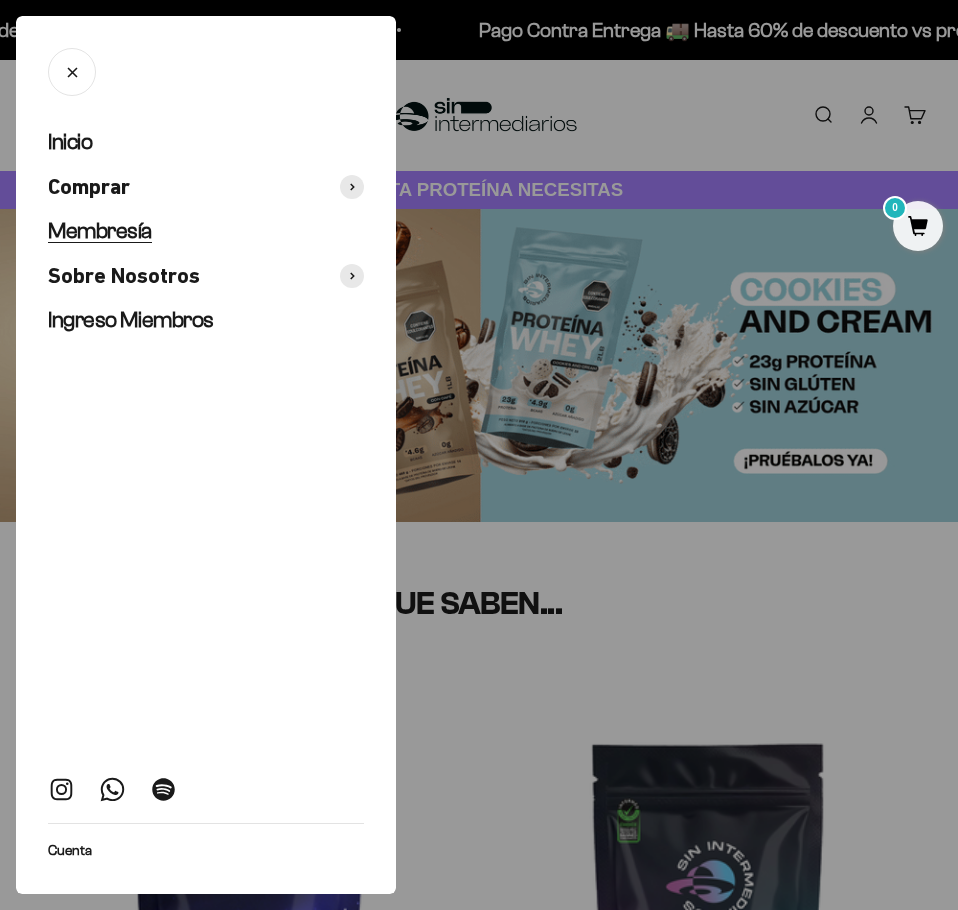 click on "Membresía" at bounding box center (100, 230) 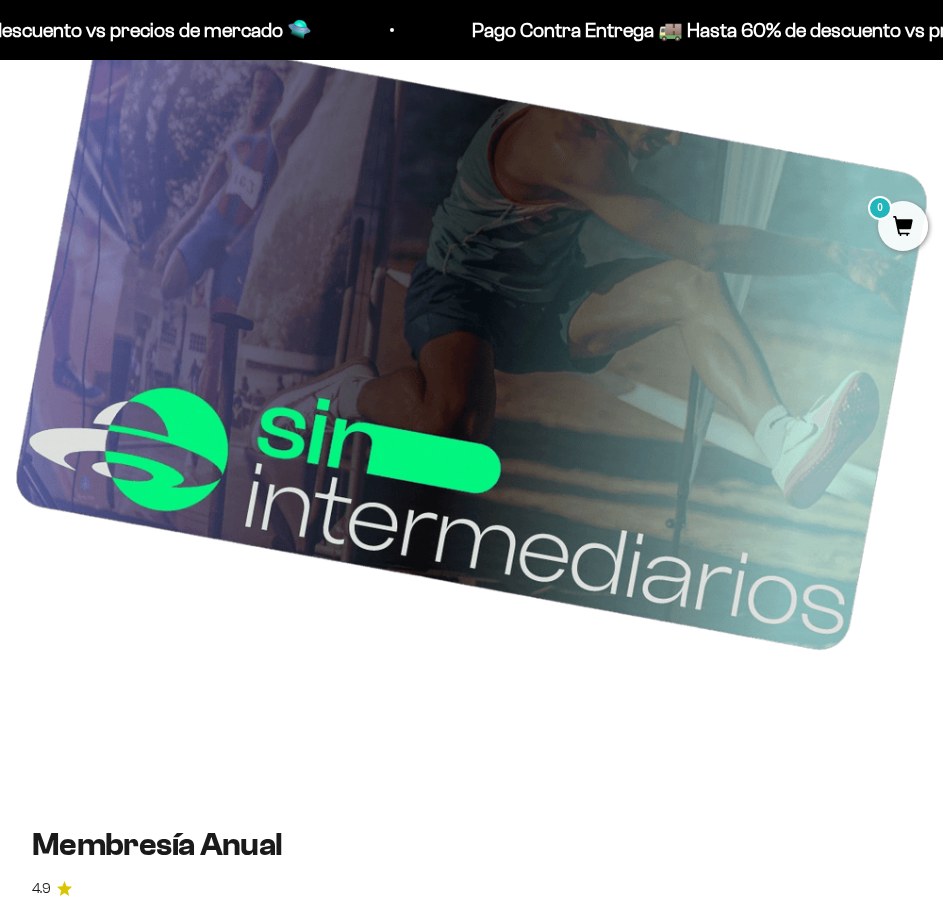scroll, scrollTop: 600, scrollLeft: 0, axis: vertical 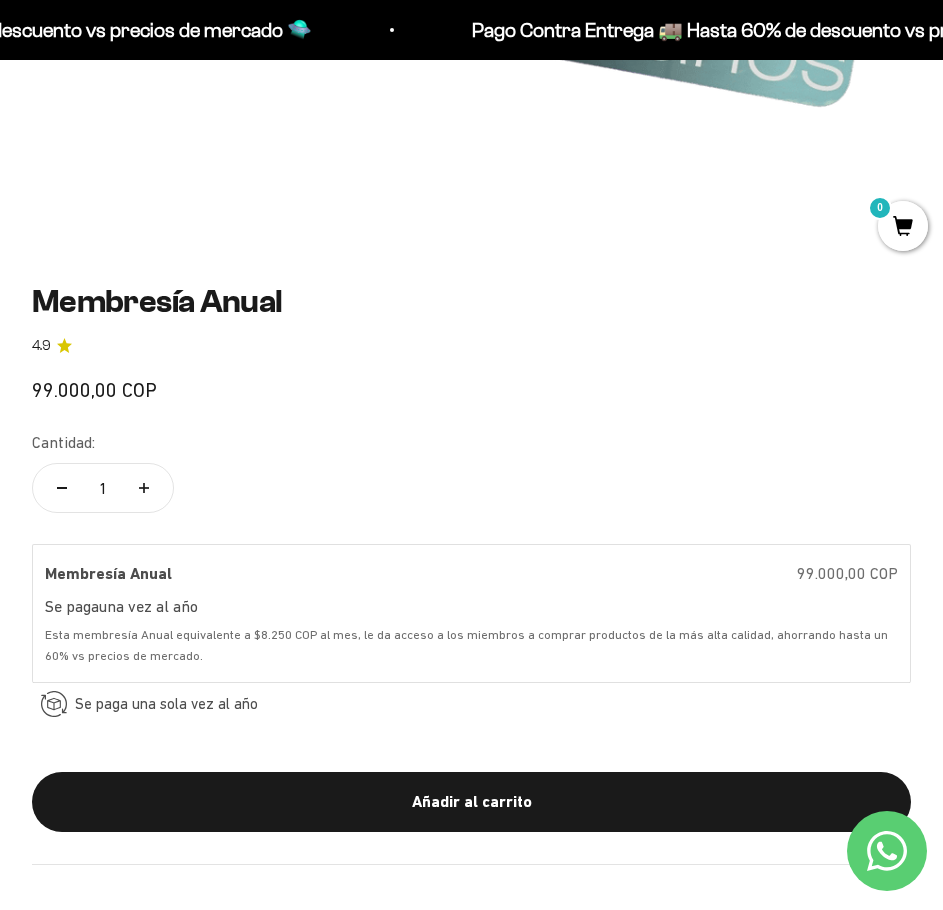 click on "Añadir al carrito" at bounding box center [471, 802] 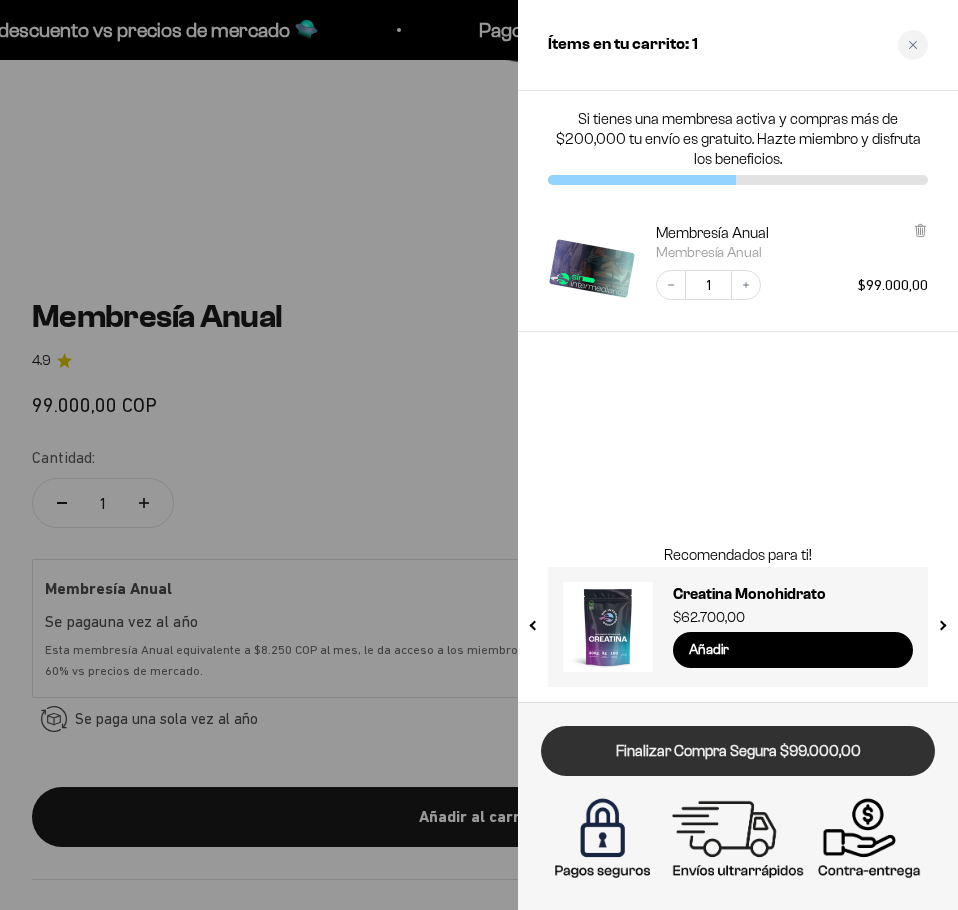 click on "Finalizar Compra Segura $99.000,00" at bounding box center (738, 751) 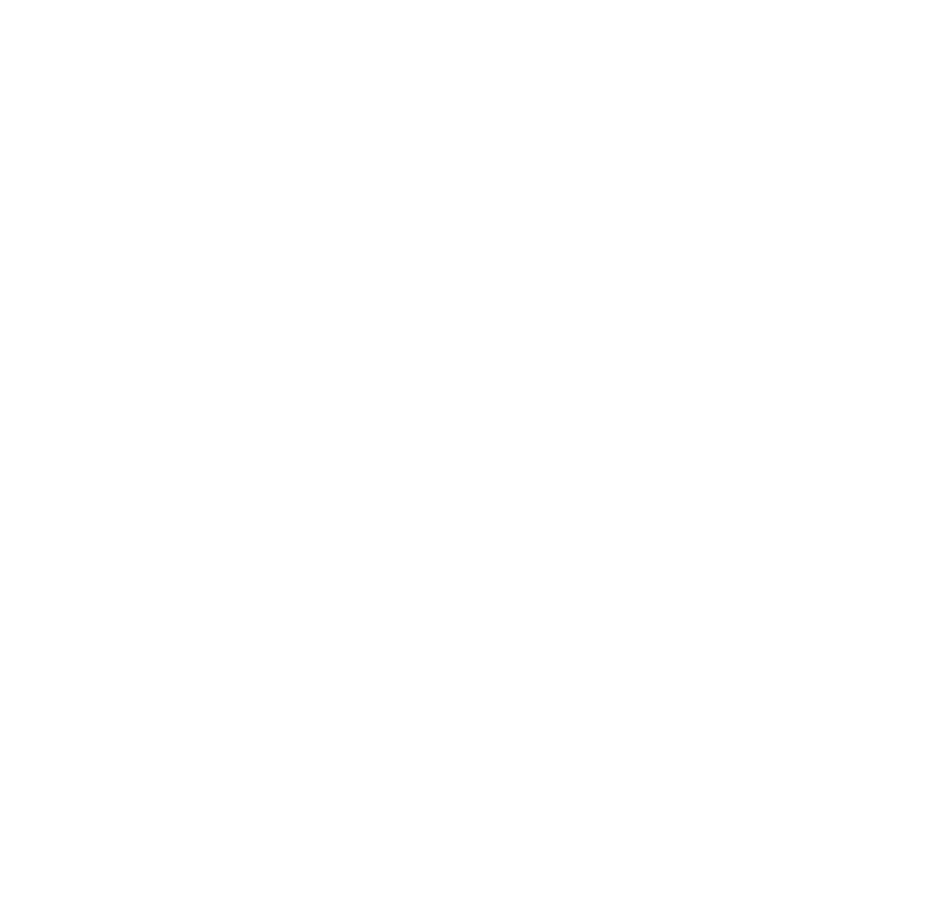 scroll, scrollTop: 0, scrollLeft: 0, axis: both 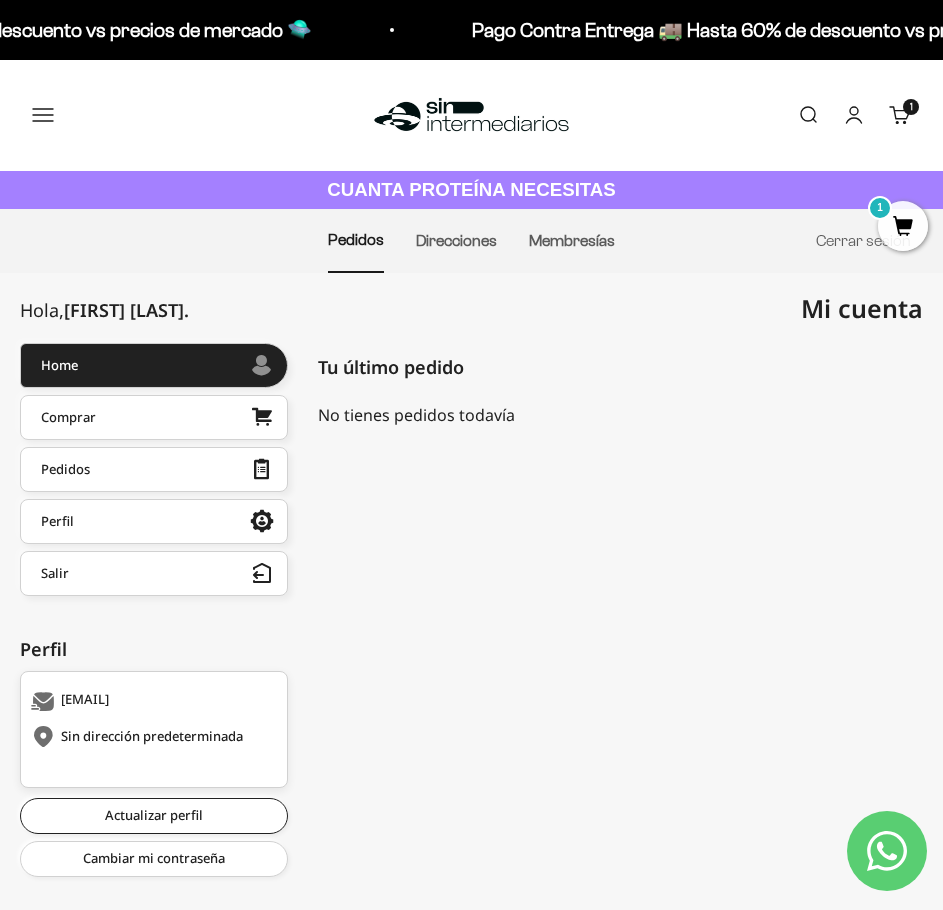 click on "Sin dirección predeterminada" at bounding box center [151, 737] 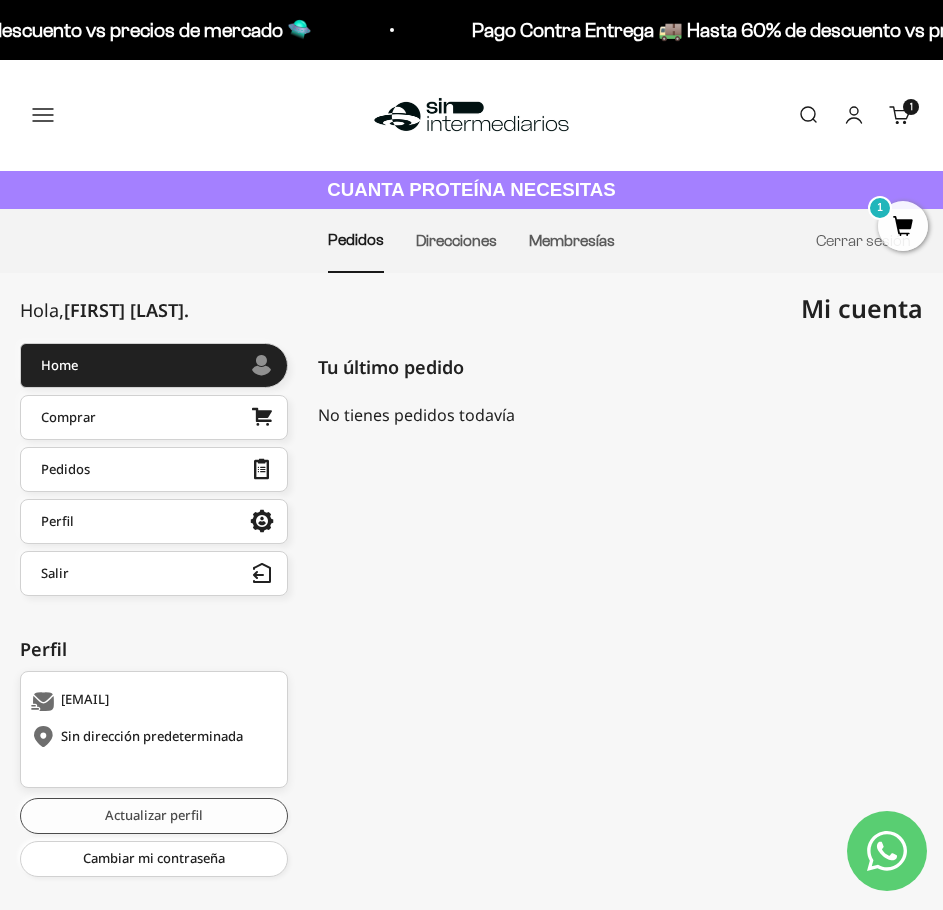 click on "Actualizar perfil" at bounding box center [154, 816] 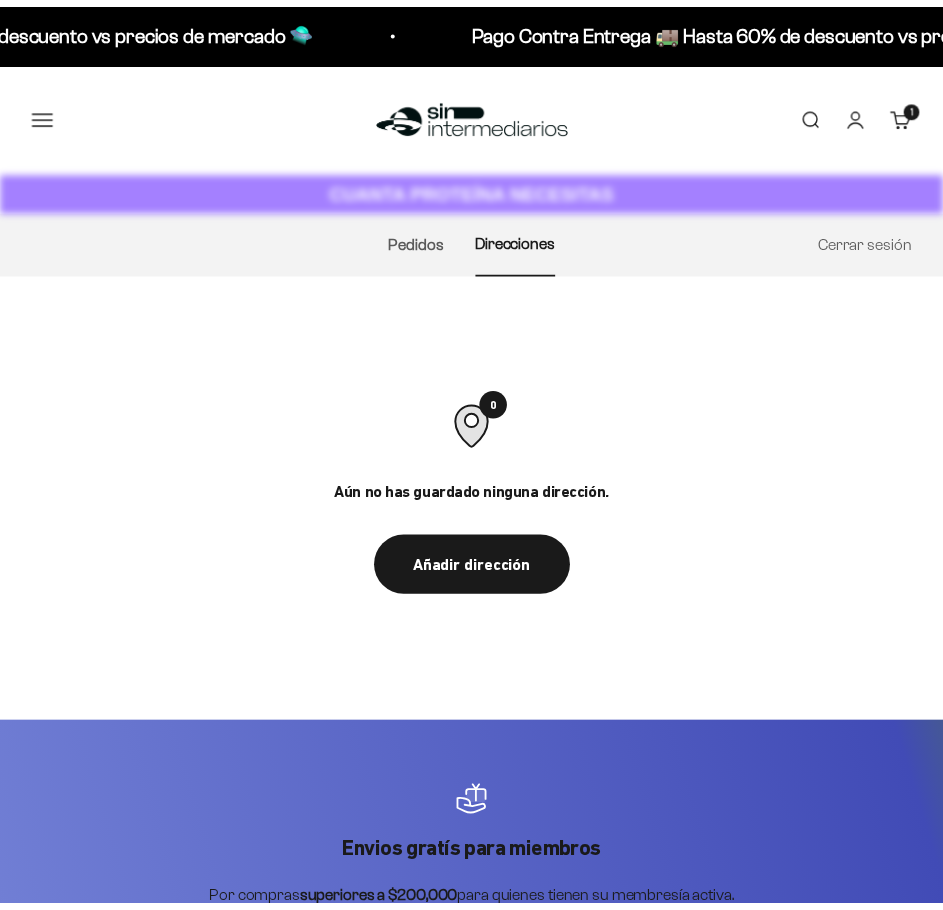scroll, scrollTop: 0, scrollLeft: 0, axis: both 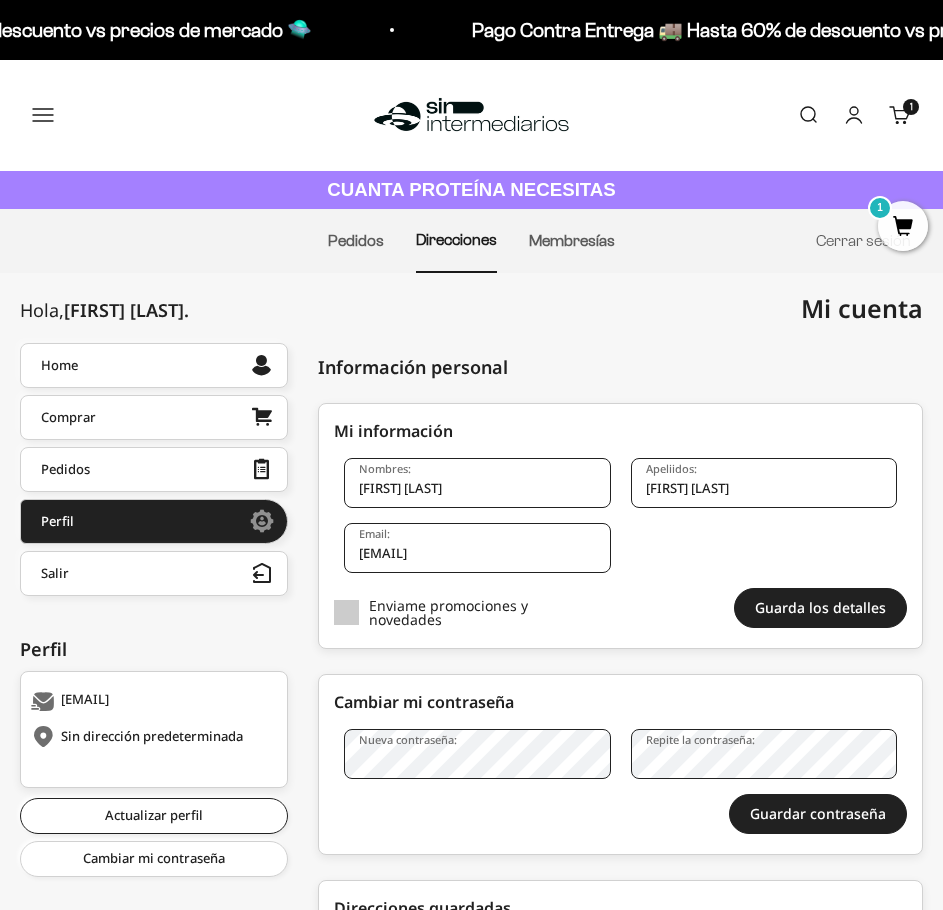 click at bounding box center (346, 612) 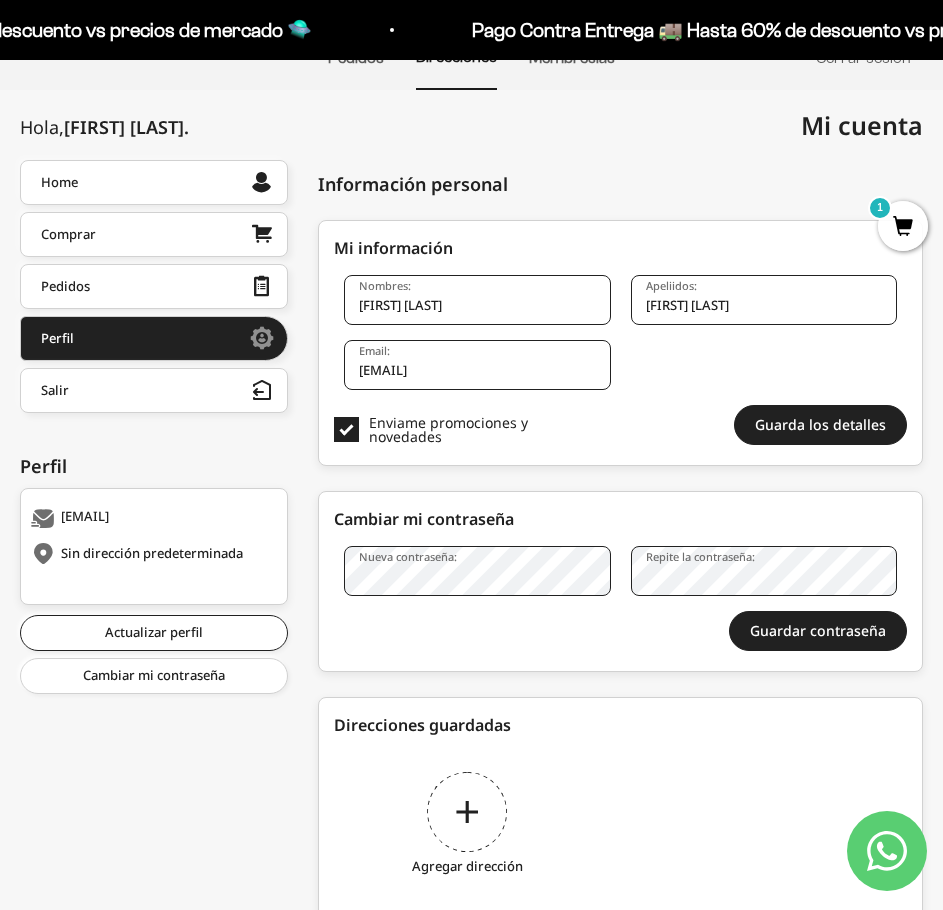 scroll, scrollTop: 200, scrollLeft: 0, axis: vertical 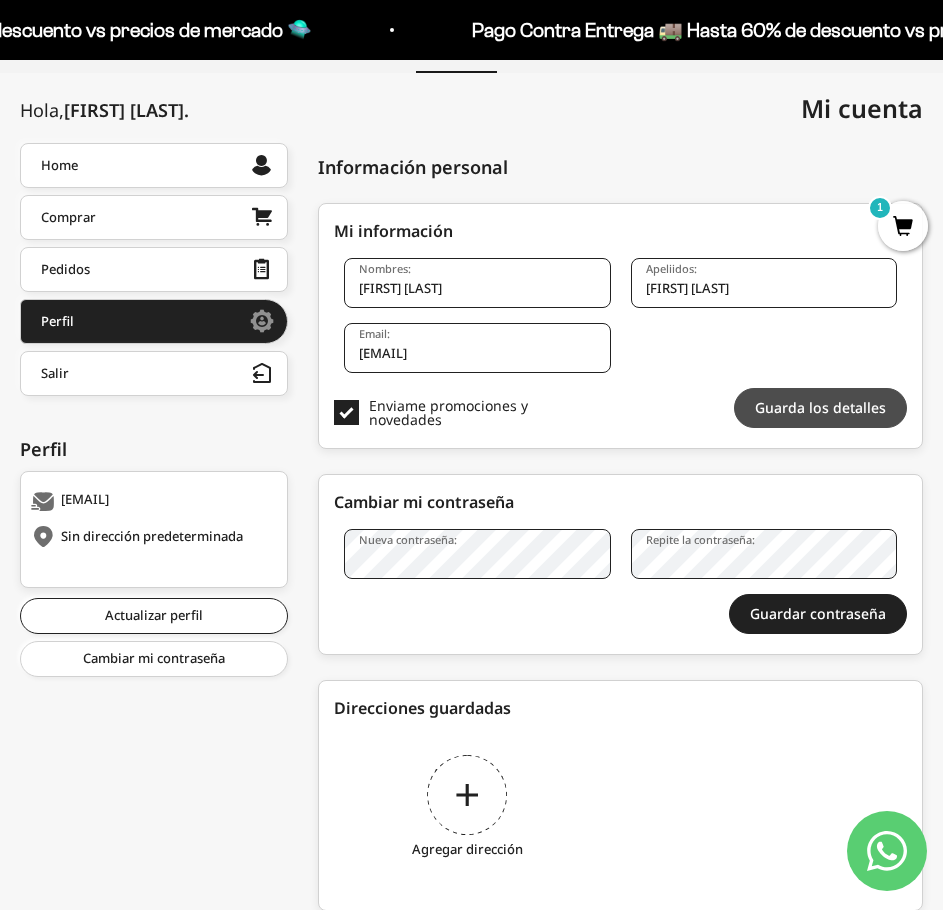 click on "Guarda los detalles" at bounding box center [820, 408] 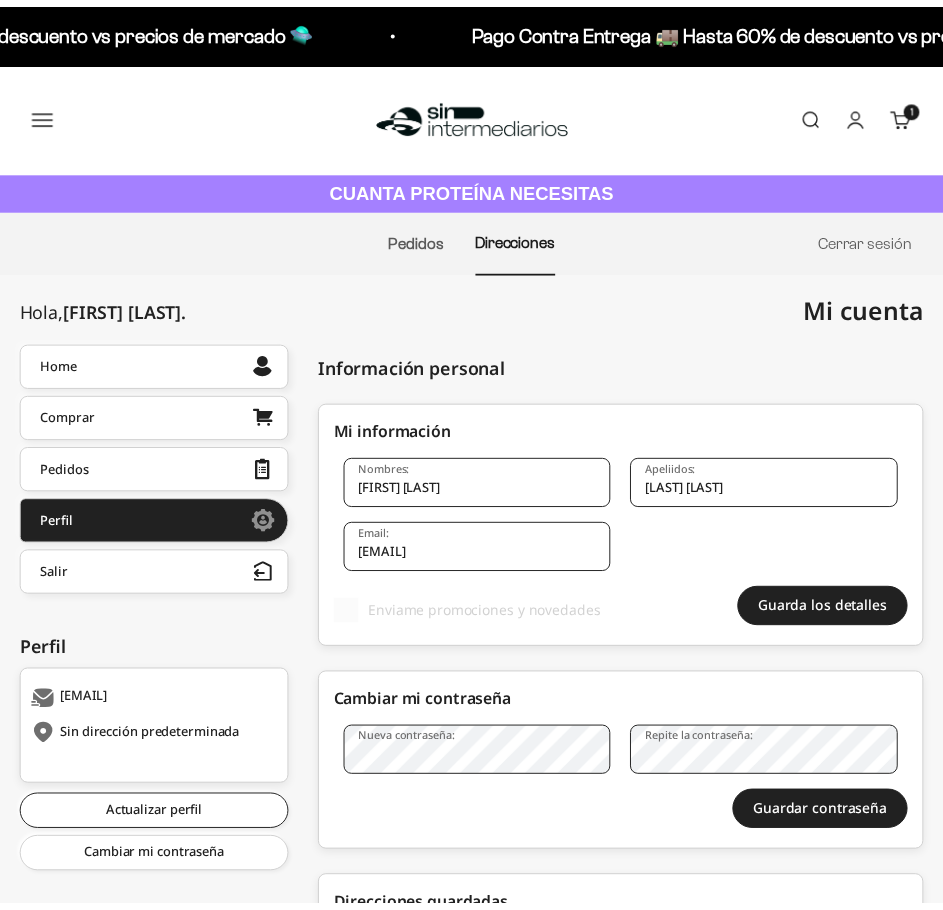 scroll, scrollTop: 0, scrollLeft: 0, axis: both 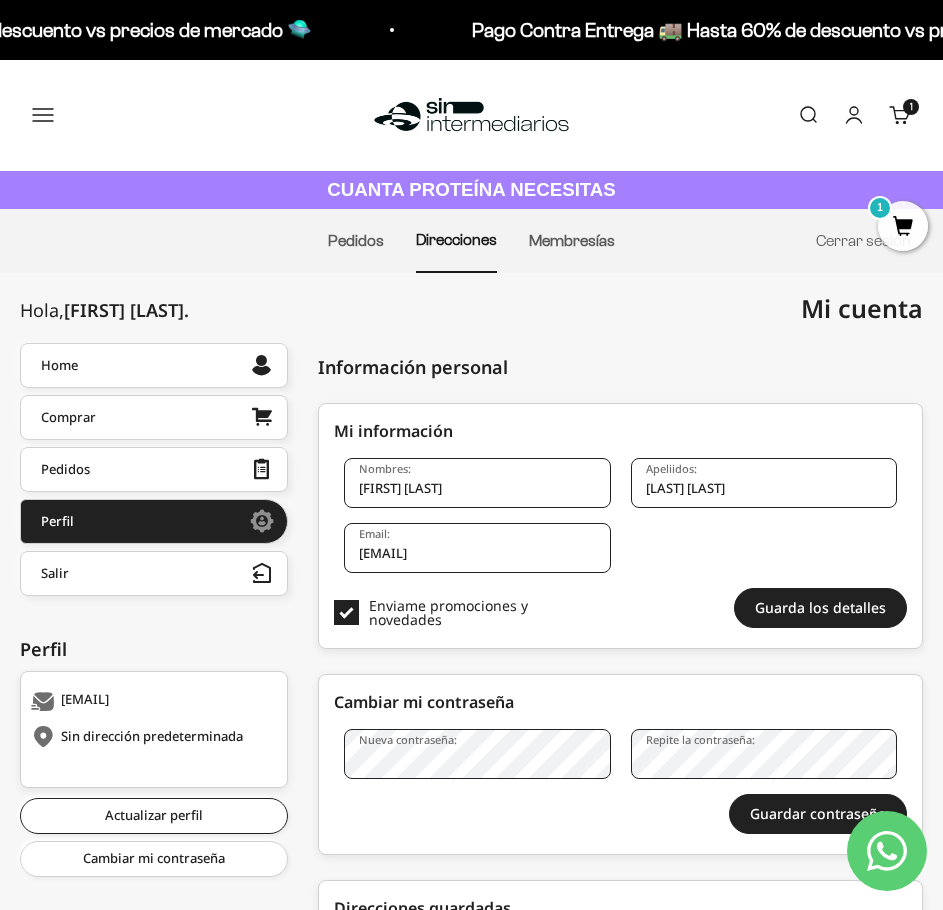 click on "Hola, [FIRST] [LAST] . Home Comprar Pedidos Perfil Información personal Direcciones guardadas Cambiar mi contraseña Información personal Direcciones guardadas Cambiar mi contraseña Salir Perfil [EMAIL] Sin dirección predeterminada Actualizar perfil Cambiar mi contraseña Información personal [FIRST] [LAST] [EMAIL] Si Acepto No Acepto Comunicacion promocional de SinIntermediarios. Click para actualizar tu perfil Mi información Nombres: [FIRST] [LAST] Apeliidos: [LAST] [LAST] Email: [EMAIL] Enviame promociones y novedades Guarda los detalles Cancelar Home Mi libreta de dirección Direcciones guardadas Agregar dirección Editar dirección Nueva dirección Nombres Apellidos Cédula Dirección Ciudad" at bounding box center (471, 734) 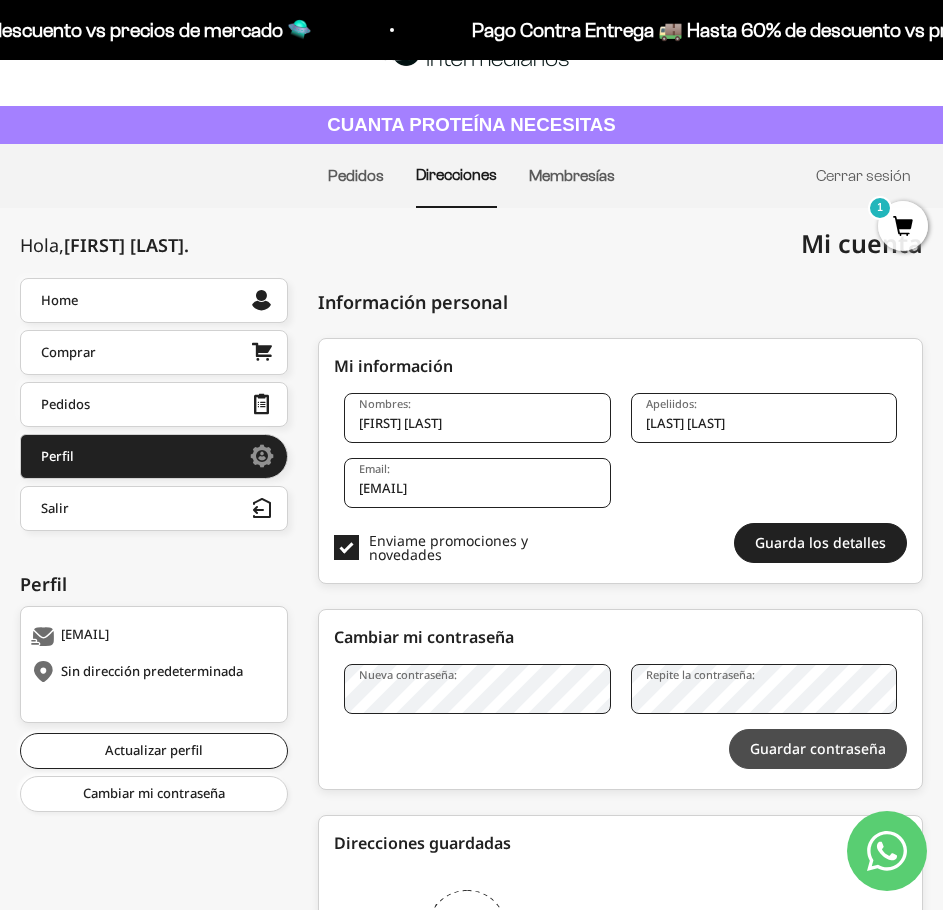 scroll, scrollTop: 100, scrollLeft: 0, axis: vertical 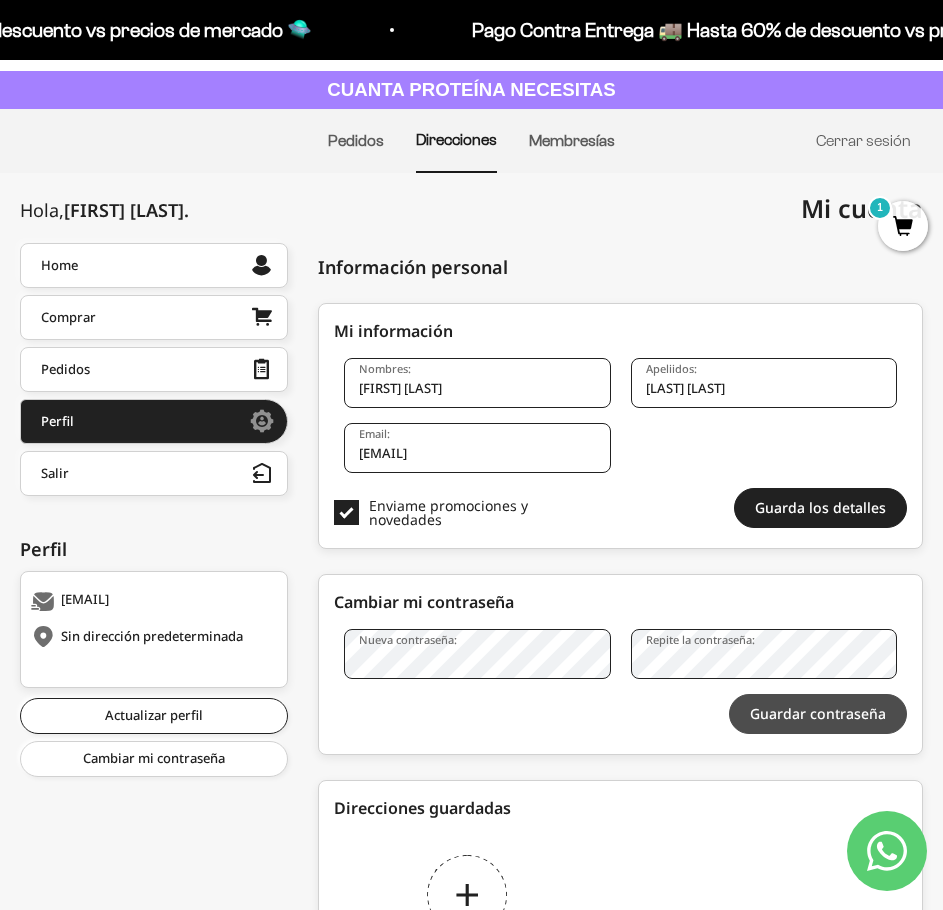 click on "Guardar contraseña" at bounding box center (818, 714) 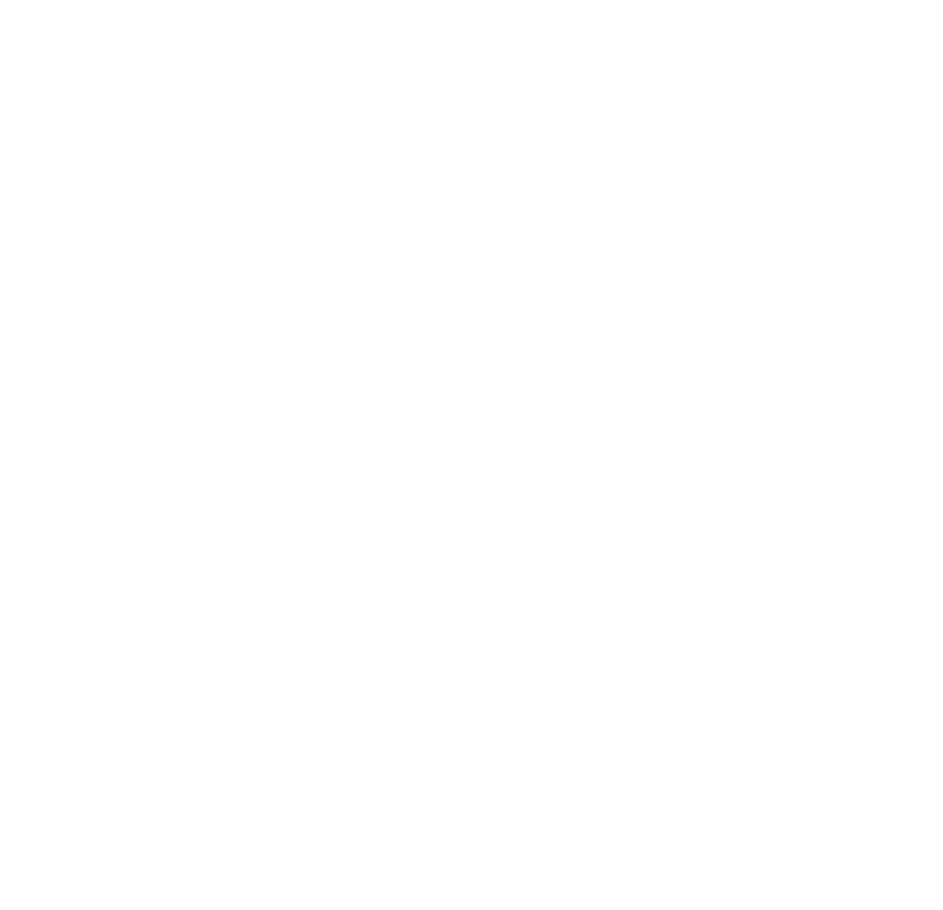 scroll, scrollTop: 0, scrollLeft: 0, axis: both 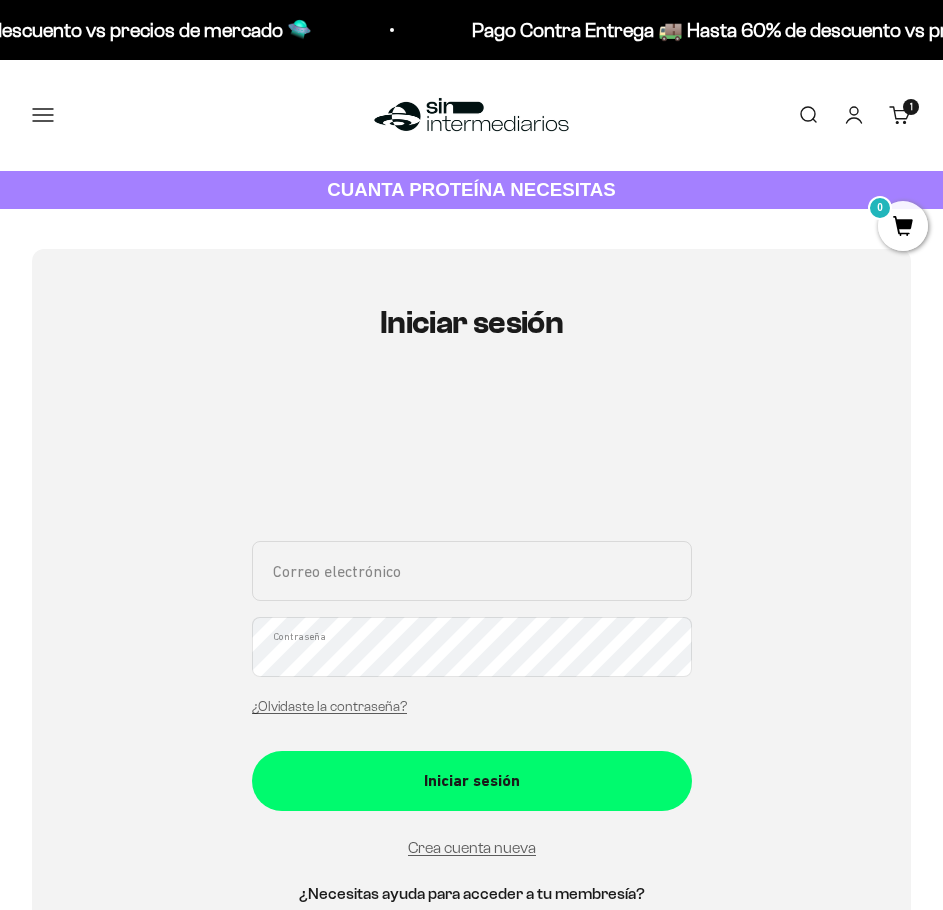 click on "Correo electrónico" at bounding box center [472, 571] 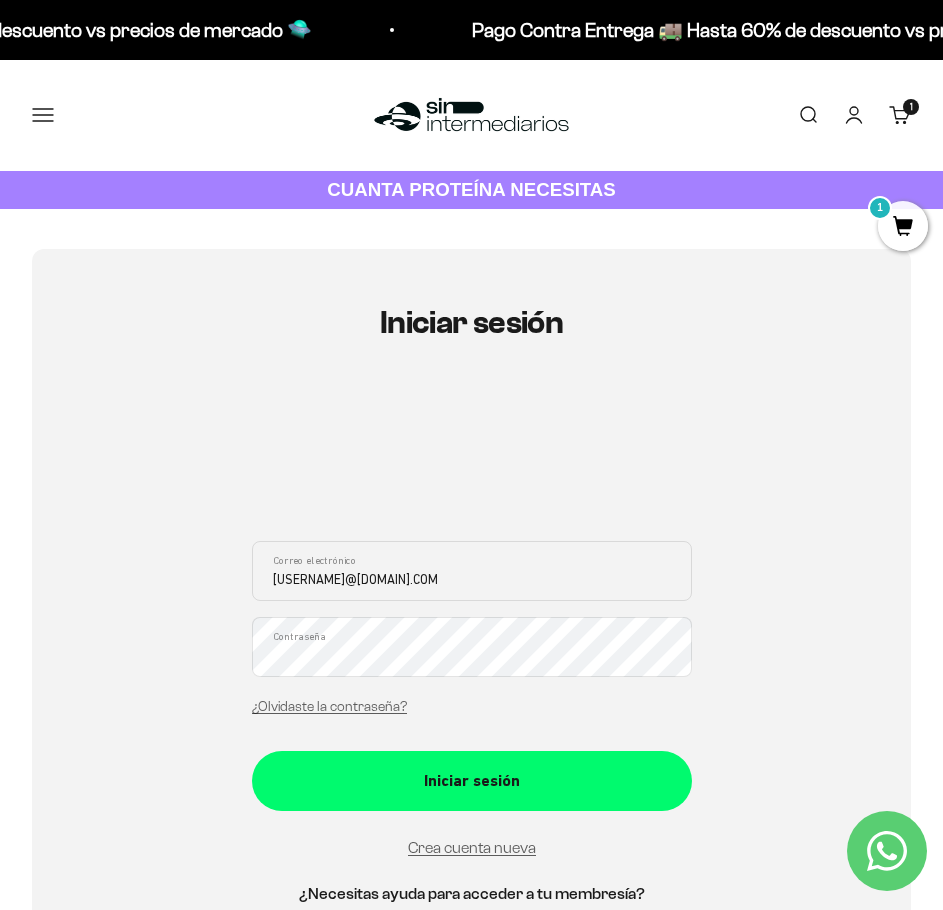 type on "ANDRESFEPOLO@GMAIL.COM" 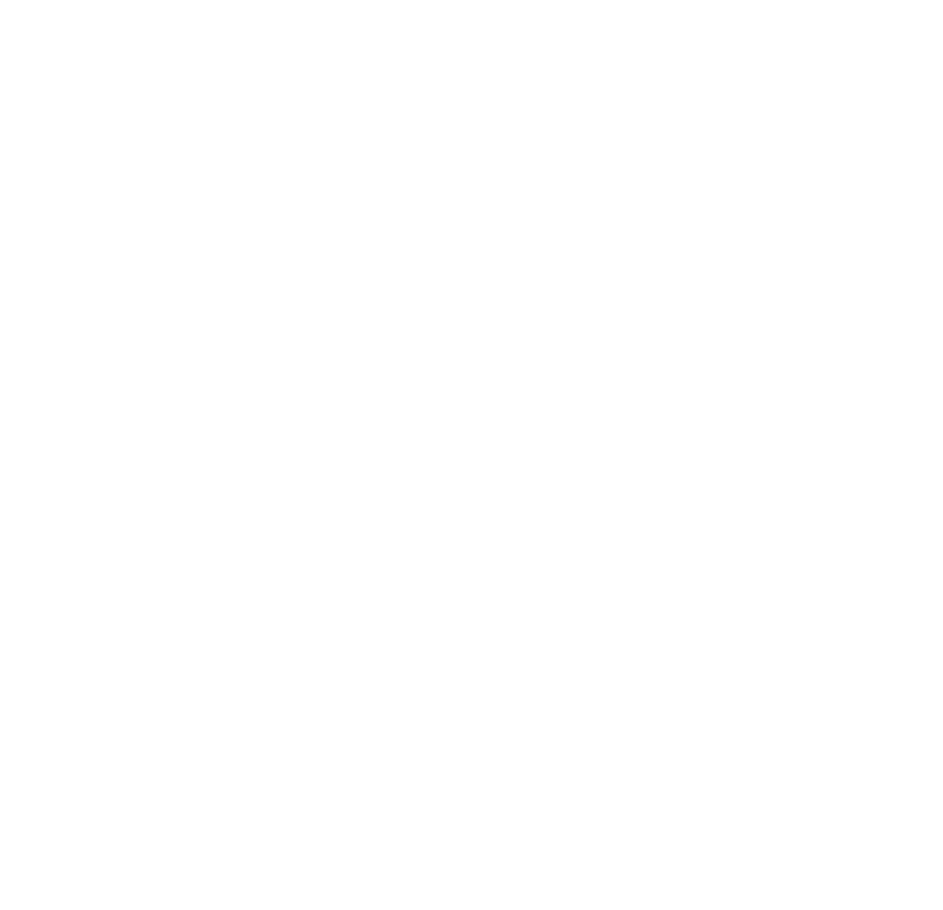 scroll, scrollTop: 0, scrollLeft: 0, axis: both 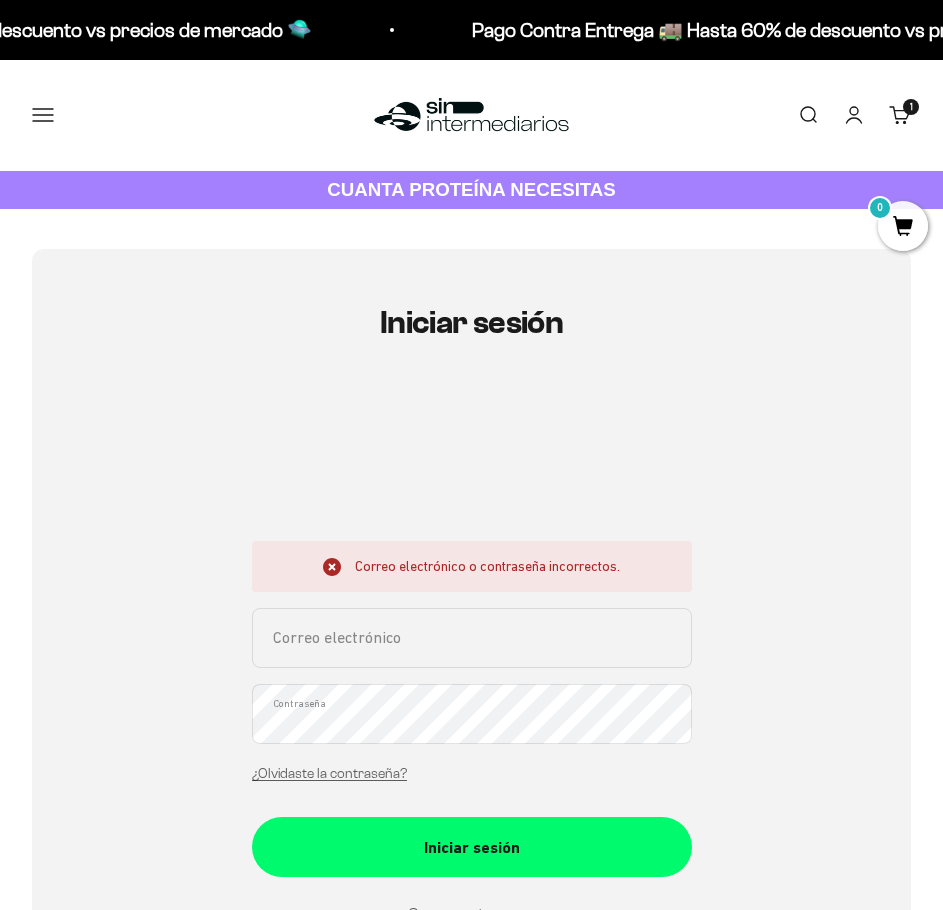 click on "Correo electrónico" at bounding box center [472, 638] 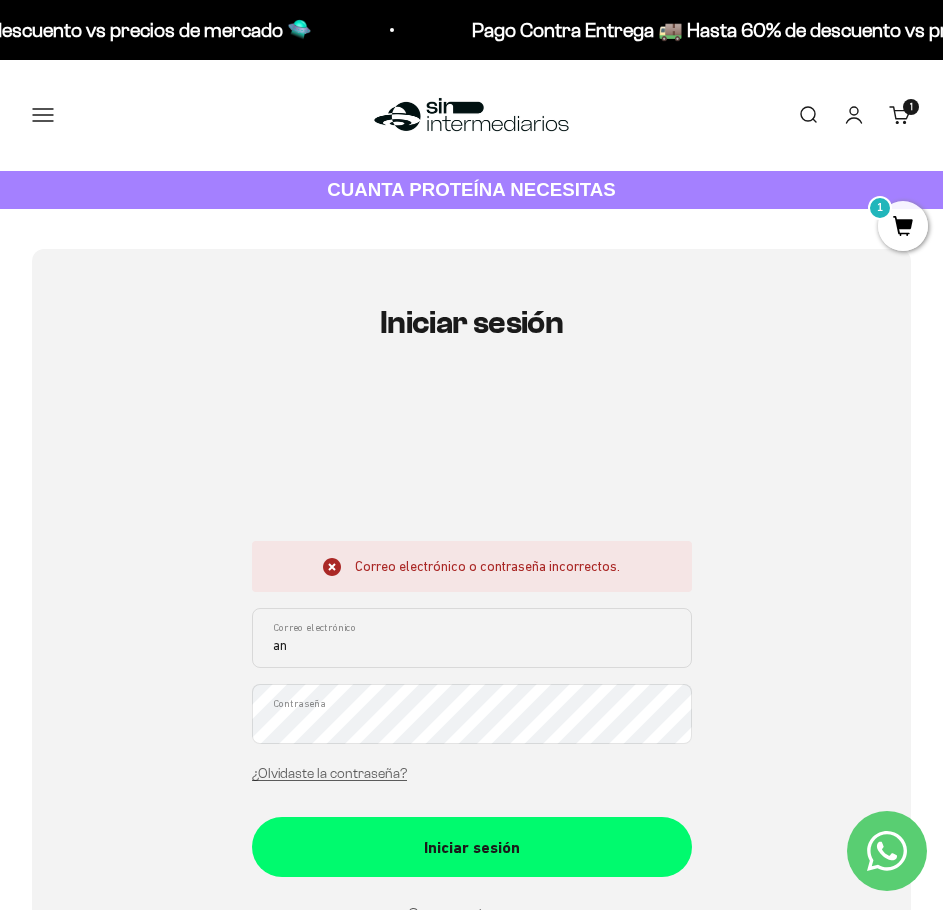 type on "[USERNAME]@example.com" 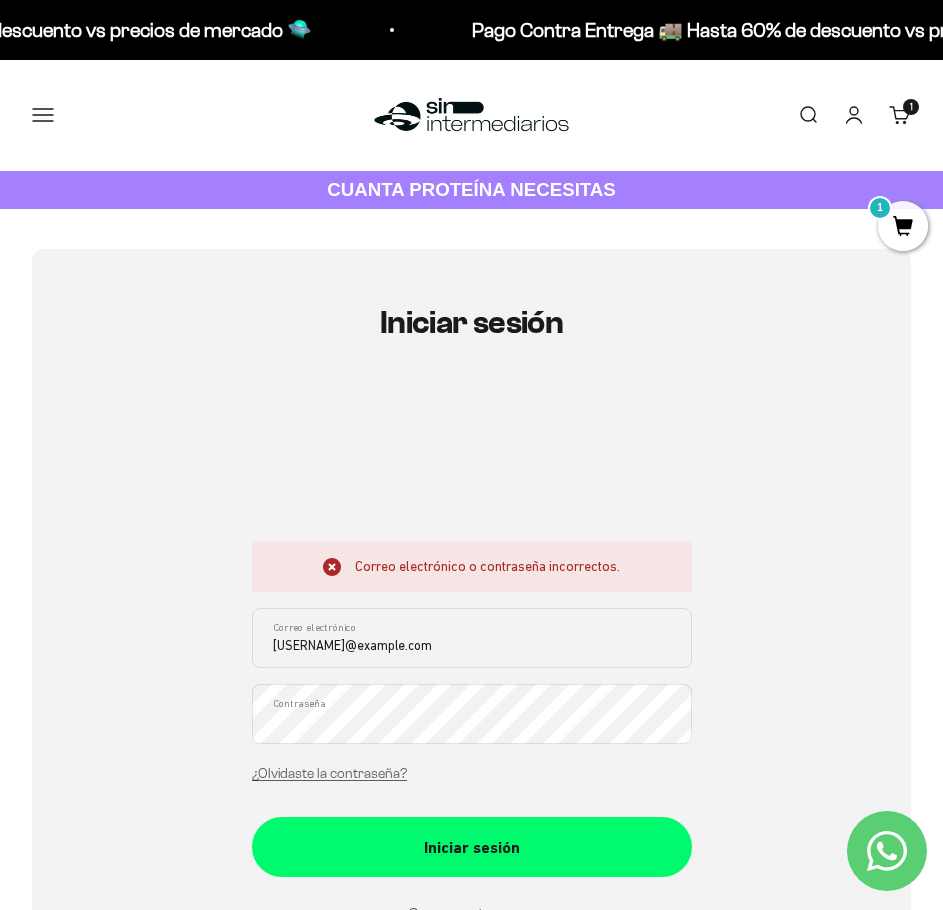 click on "Iniciar sesión" at bounding box center (472, 847) 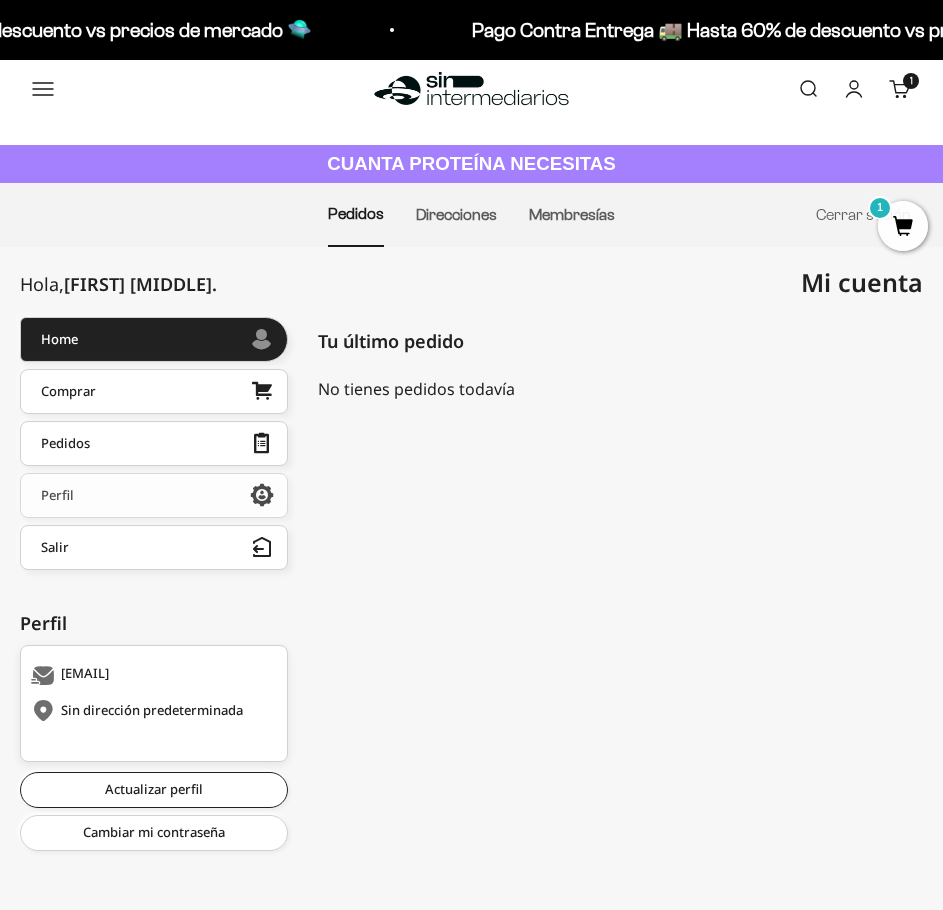 scroll, scrollTop: 34, scrollLeft: 0, axis: vertical 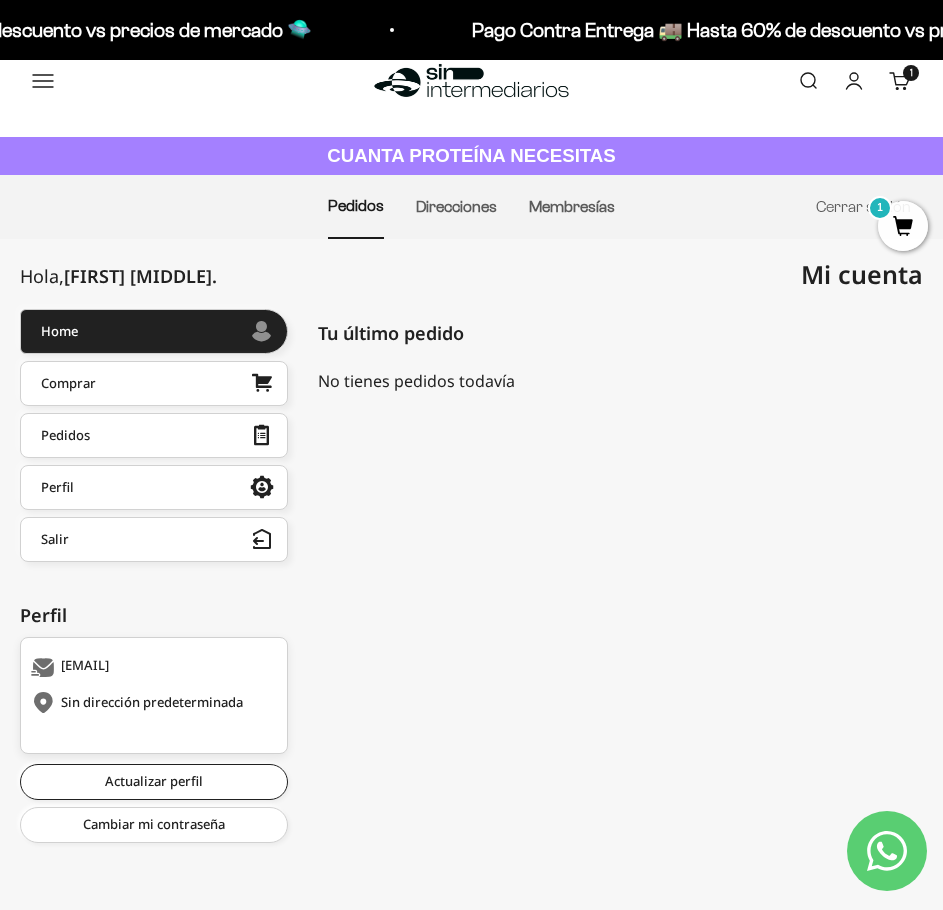 click on "Sin dirección predeterminada" at bounding box center [151, 703] 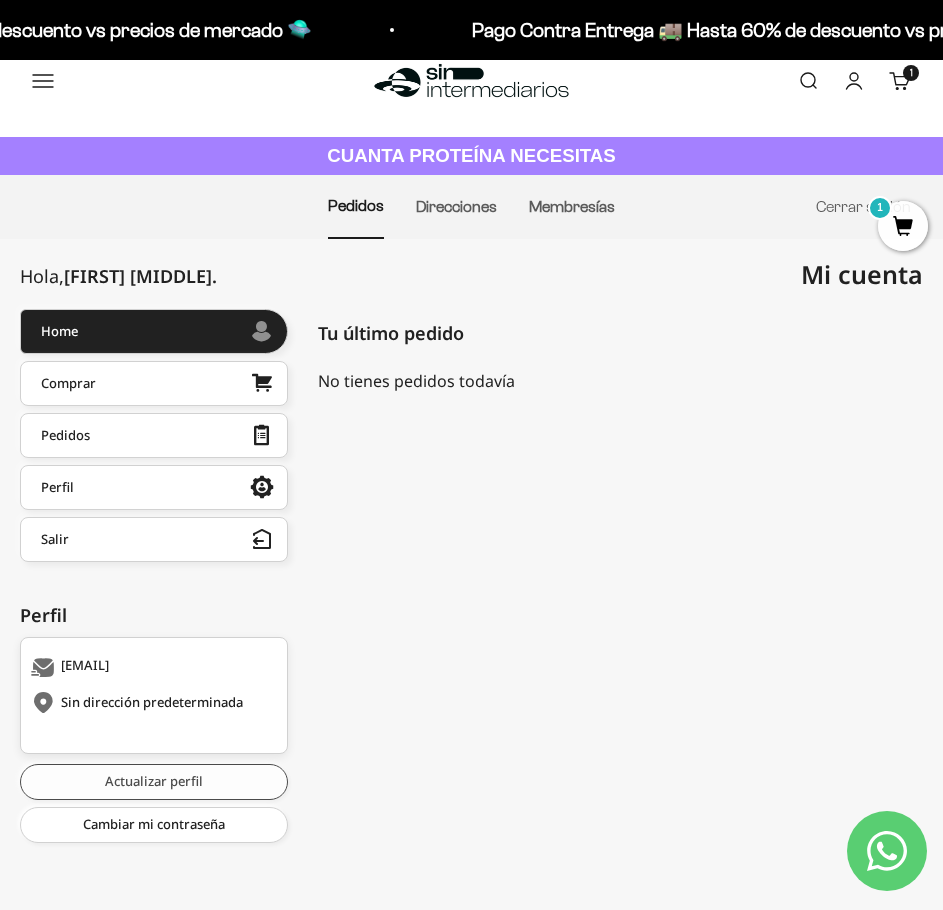 click on "Actualizar perfil" at bounding box center (154, 782) 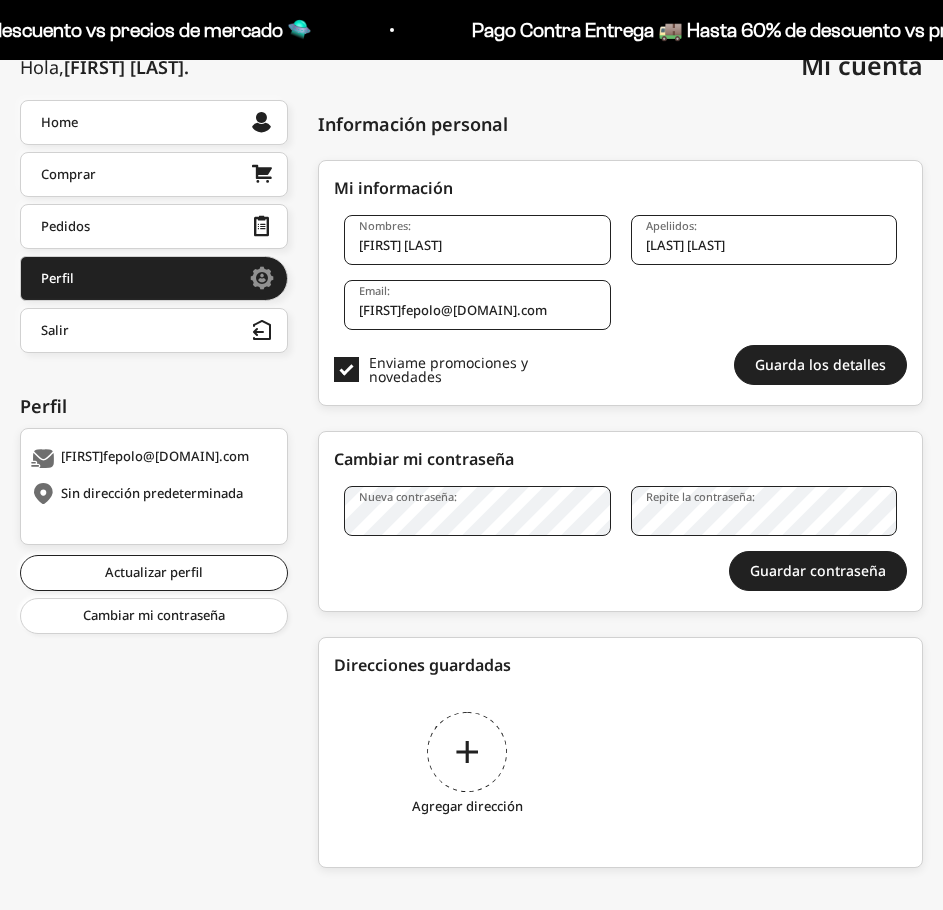 scroll, scrollTop: 266, scrollLeft: 0, axis: vertical 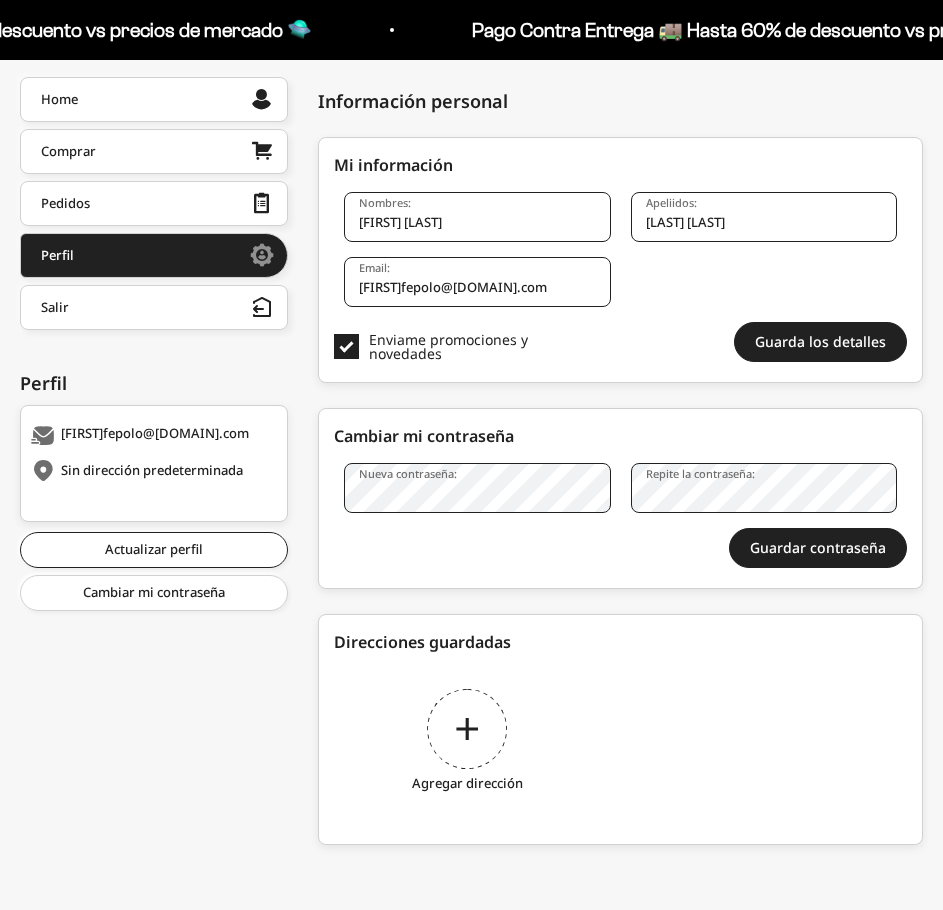 click on "Agregar dirección" at bounding box center (467, 744) 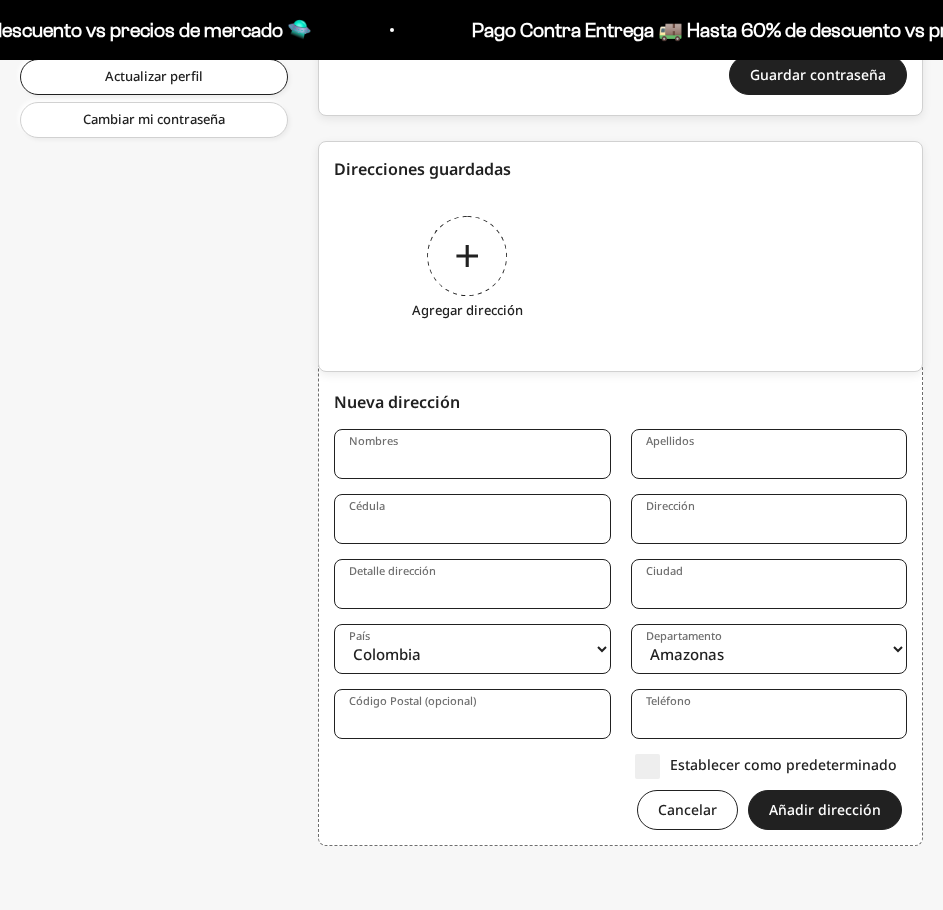 scroll, scrollTop: 740, scrollLeft: 0, axis: vertical 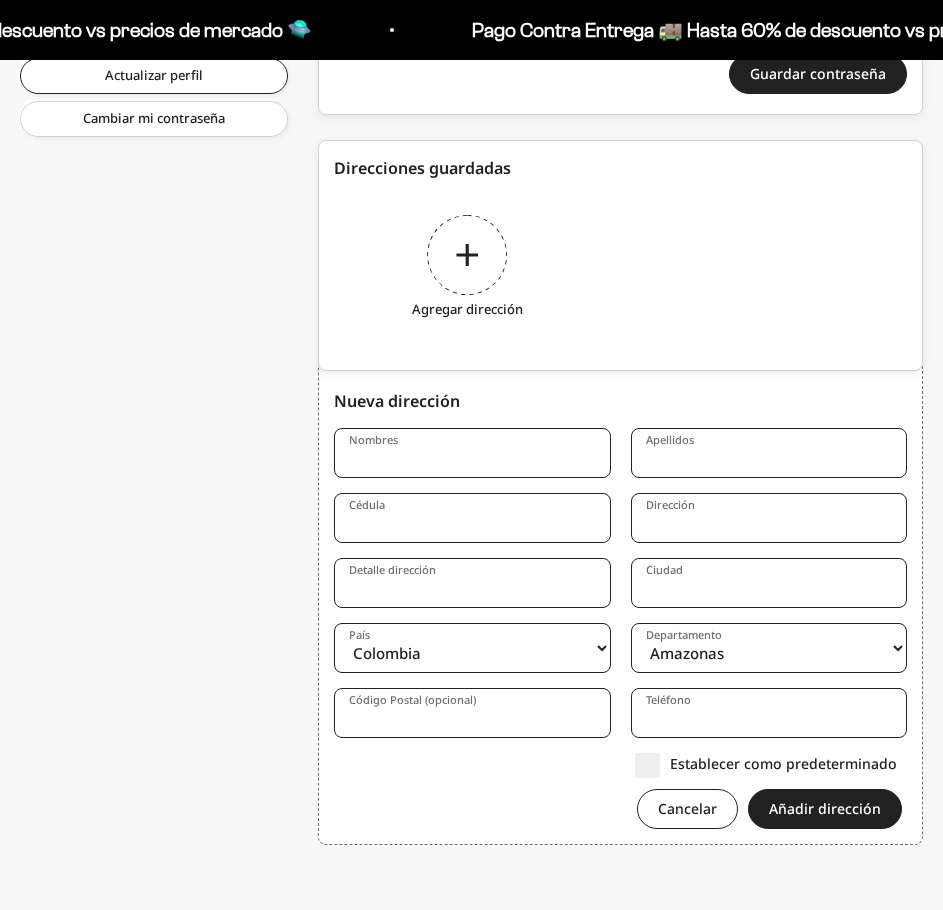 click on "Nombres" at bounding box center (472, 453) 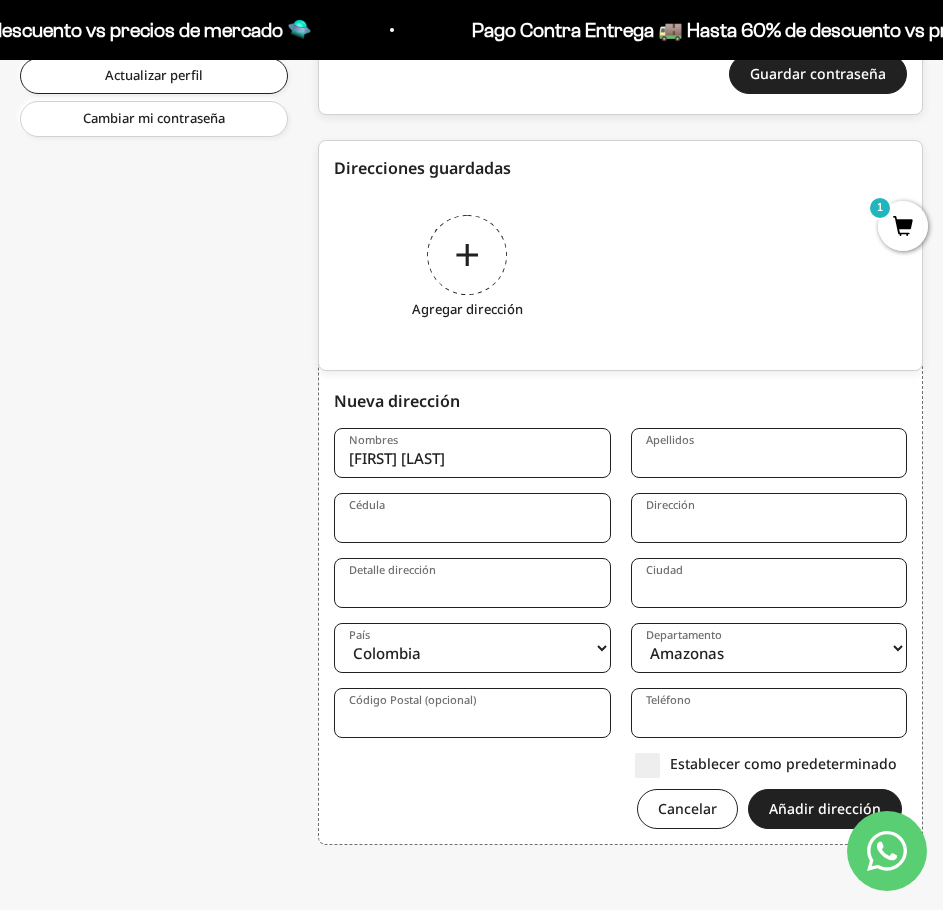 type on "ANDRES FELIPE" 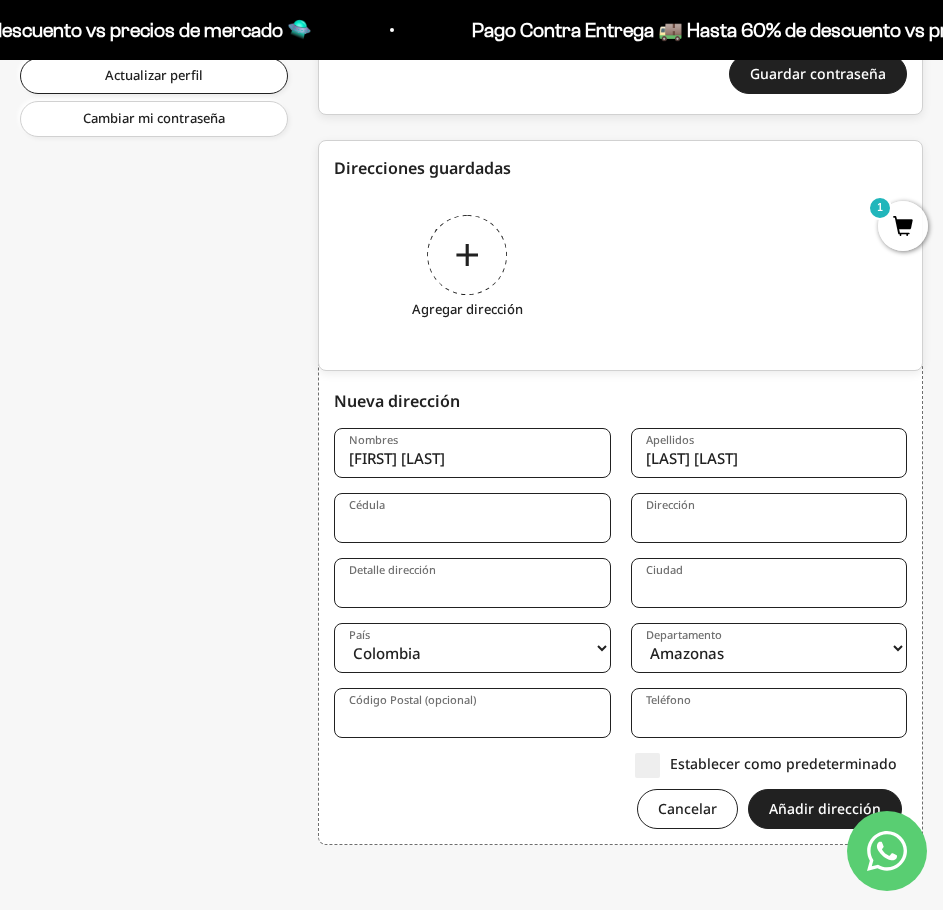 type on "POLO PEREZ" 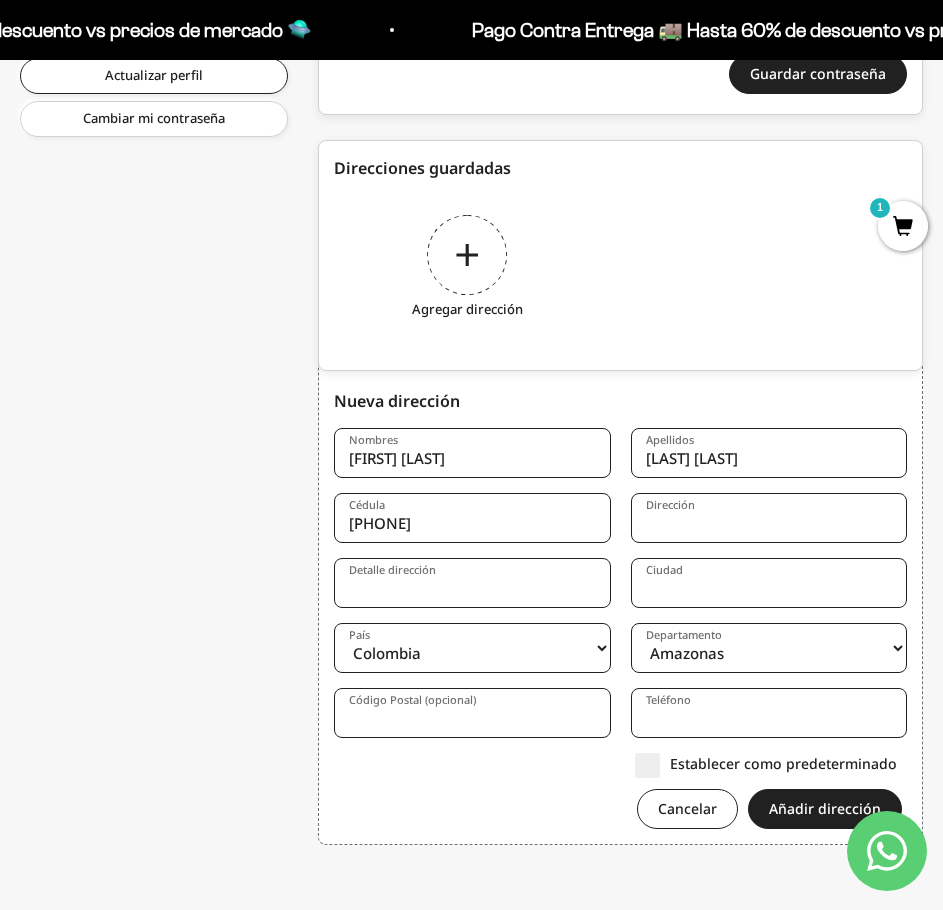 type on "1221968895" 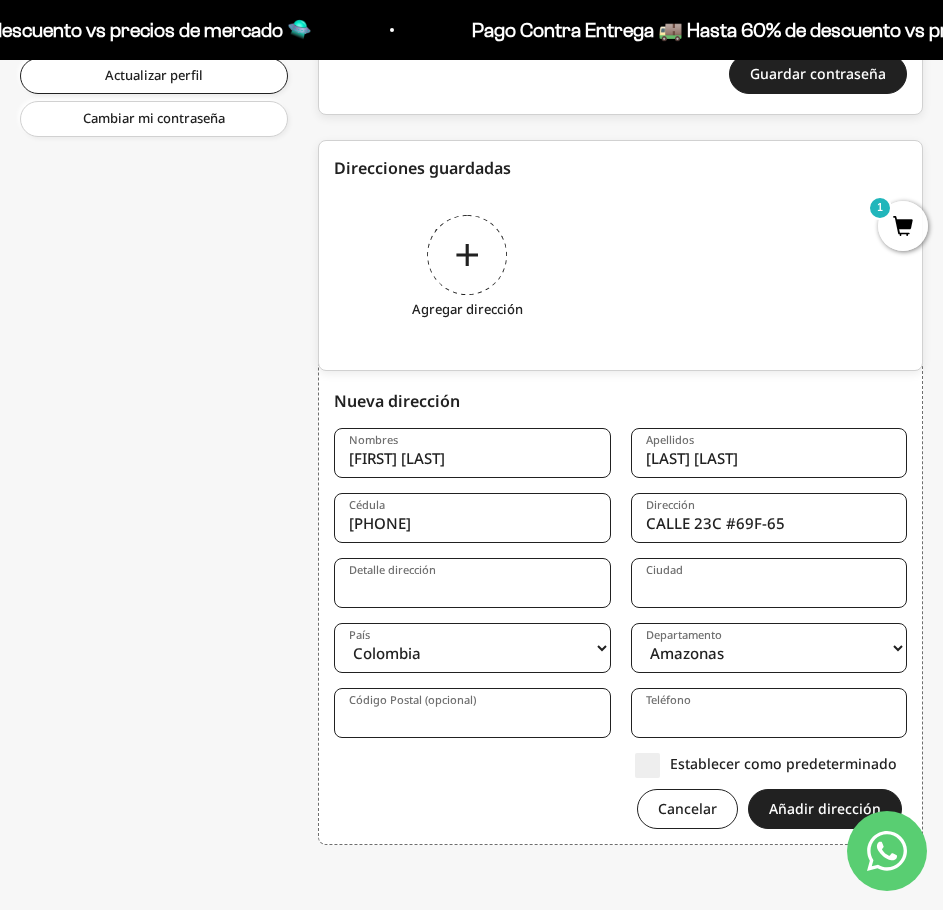 type on "CALLE 23C #69F-65" 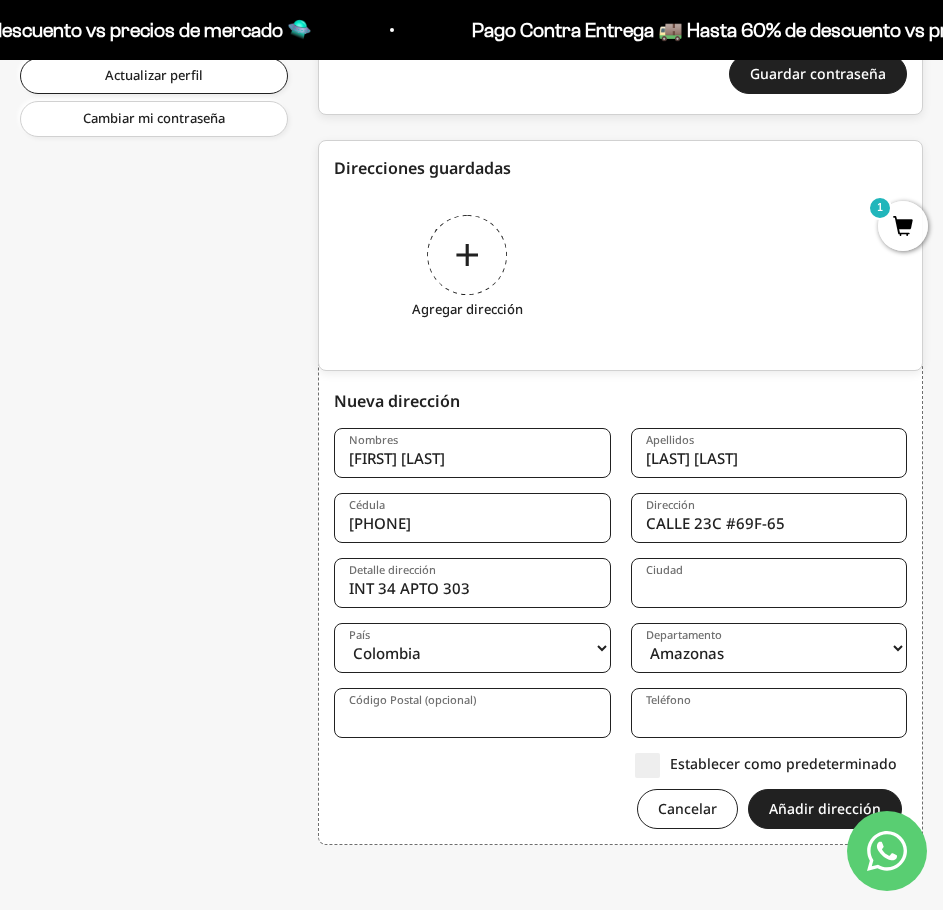 type on "INT 34 APTO 303" 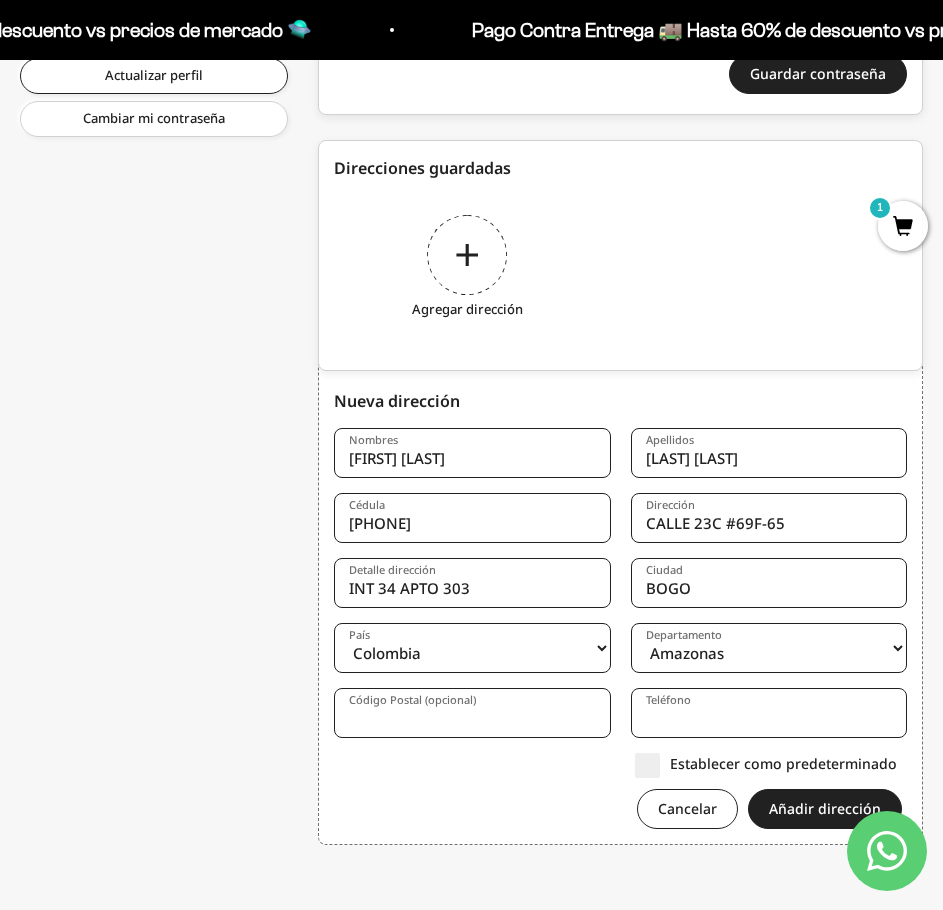 type on "Bogota" 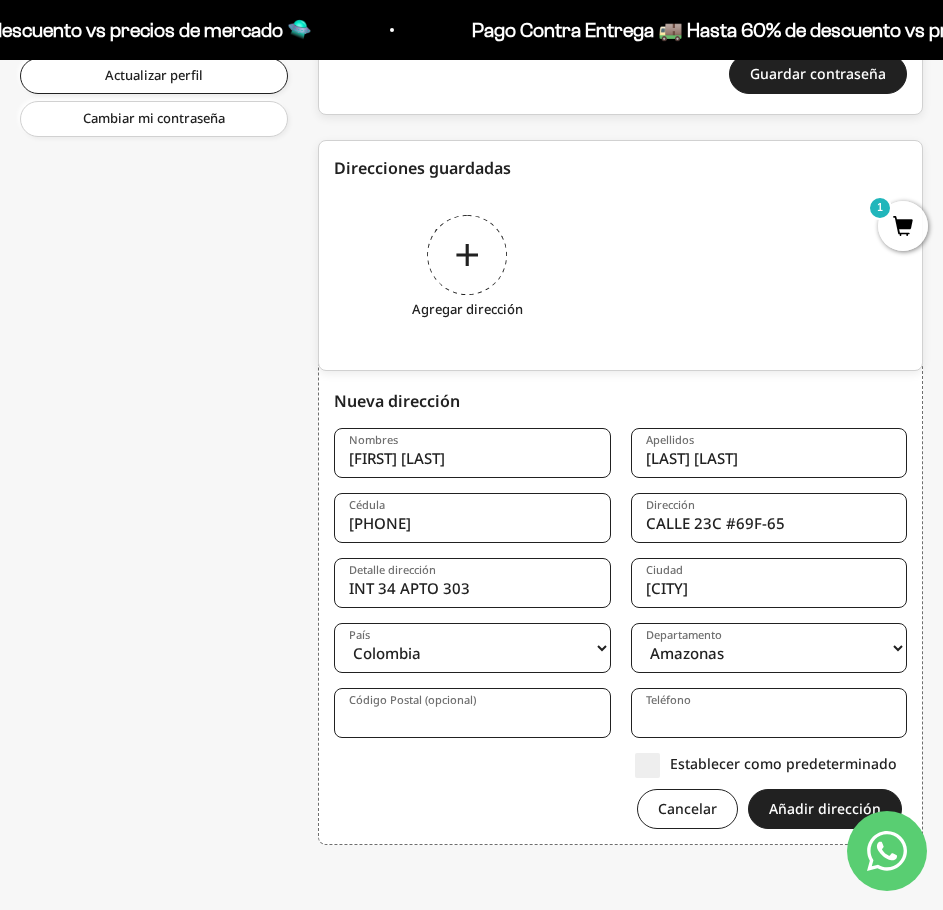 type on "3013542933" 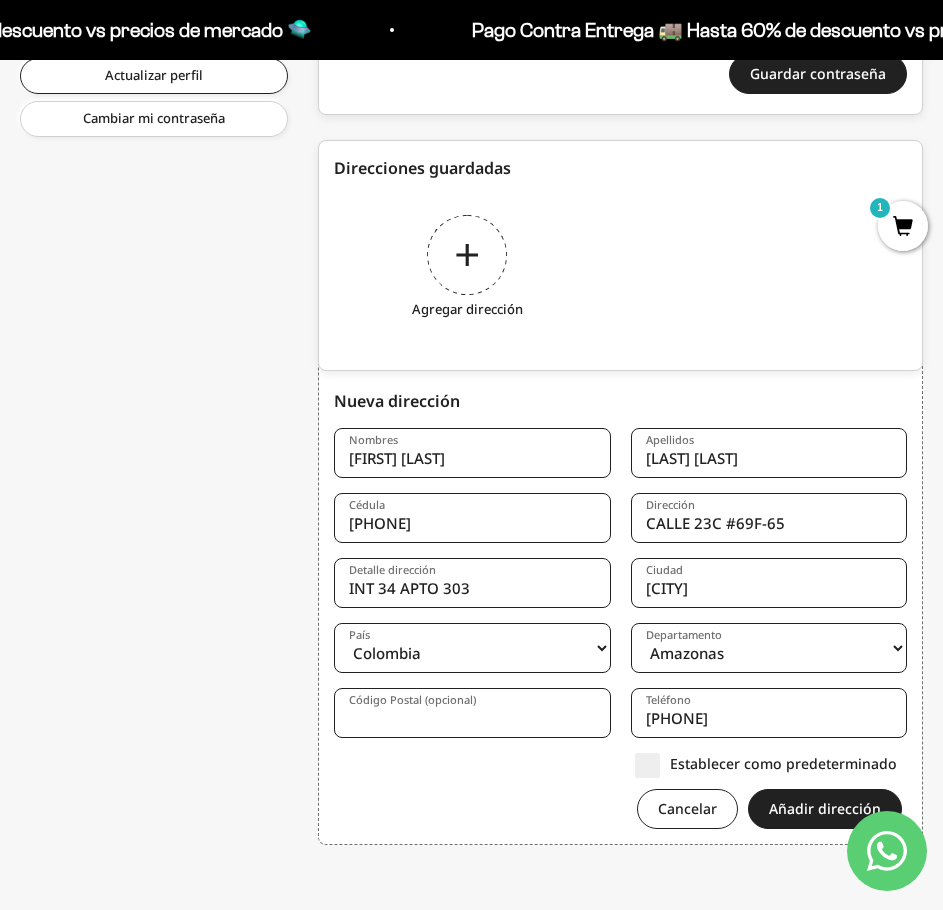 click on "Amazonas Antioquia Arauca Atlántico Bogotá Bolívar Boyacá Caldas Caquetá Casanare Cauca Cesar Chocó Cundinamarca Córdoba Guainía Guaviare Huila La Guajira Magdalena Meta Nariño Norte de Santander Putumayo Quindío Risaralda Archipiélago de San Andrés, Providencia y Santa Catalina Santander Sucre Tolima Valle del Cauca Vaupés Vichada" at bounding box center (769, 648) 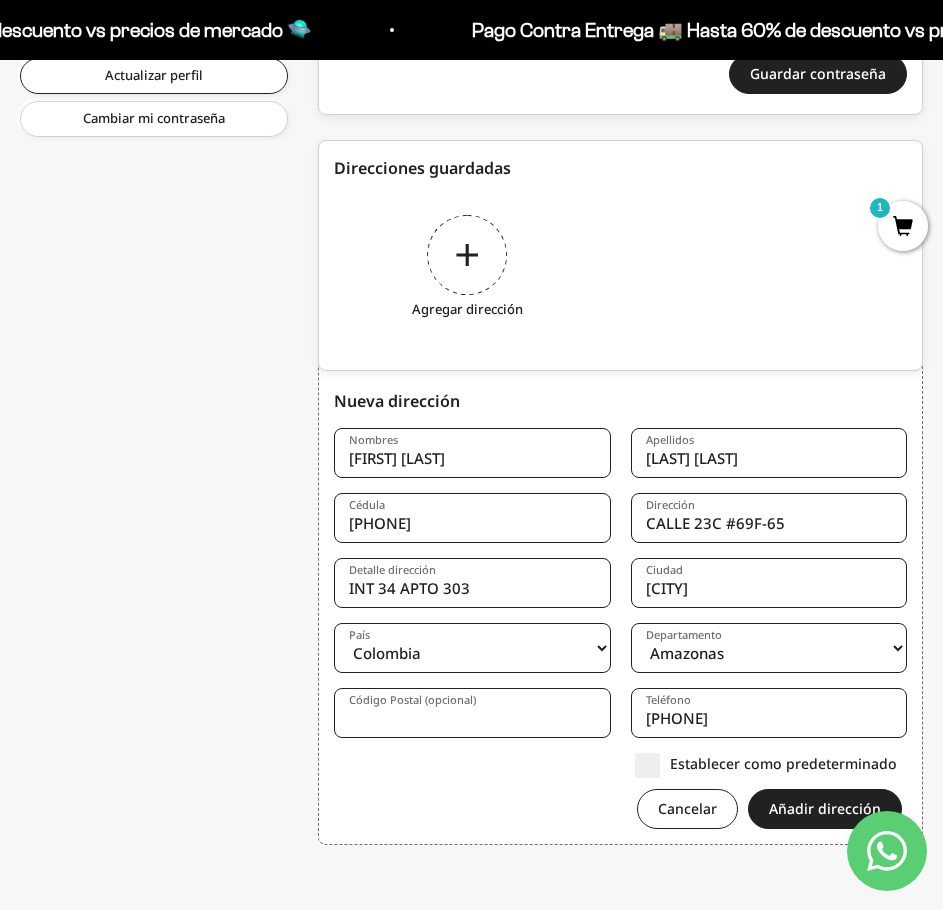 select on "Bogotá, D.C." 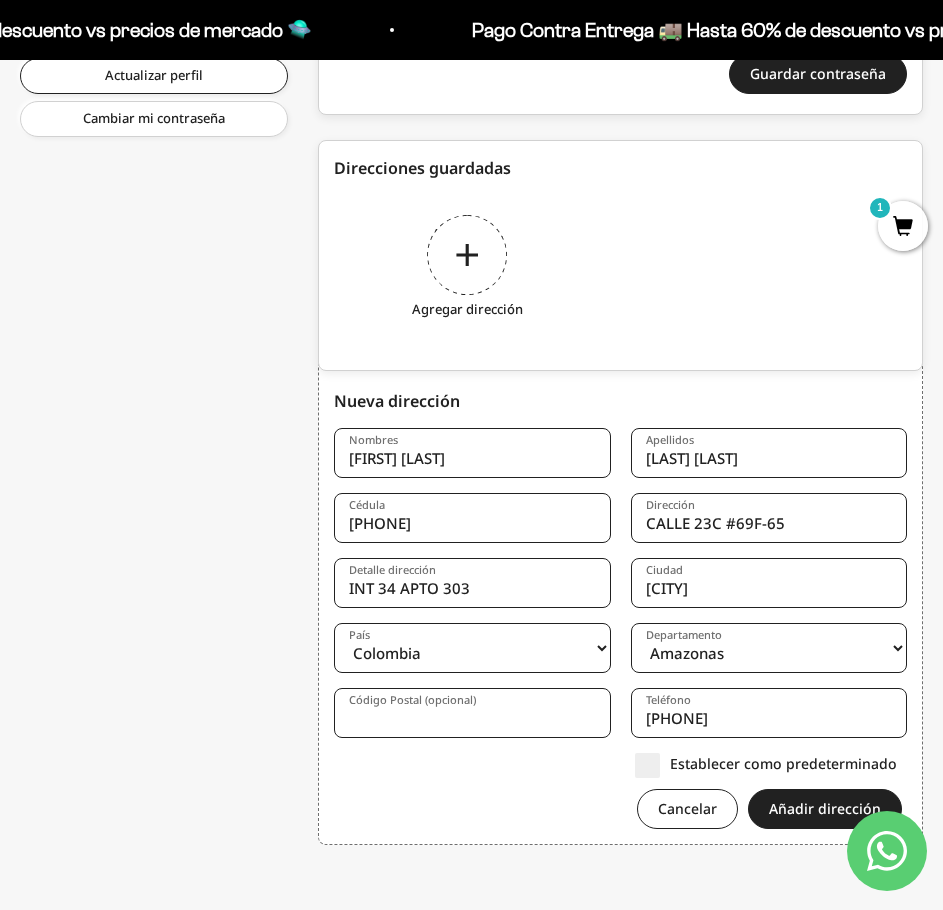 click on "Código Postal (opcional)" at bounding box center (472, 713) 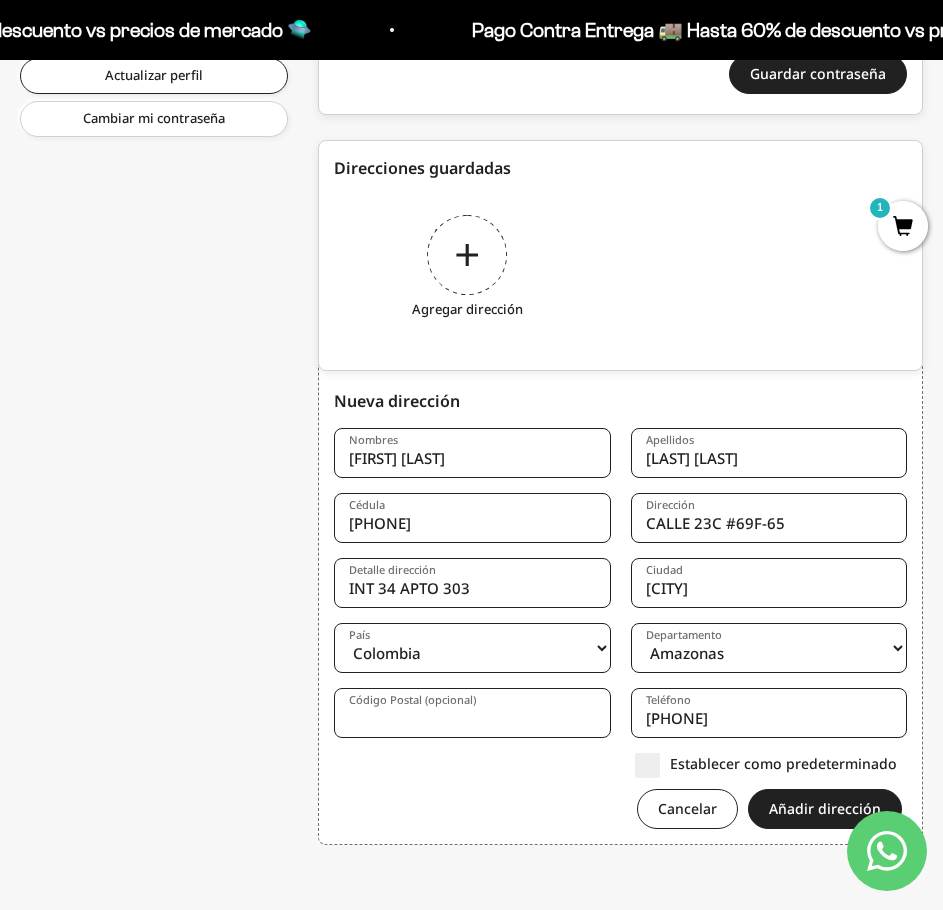 click on "Establecer como predeterminado" at bounding box center (766, 763) 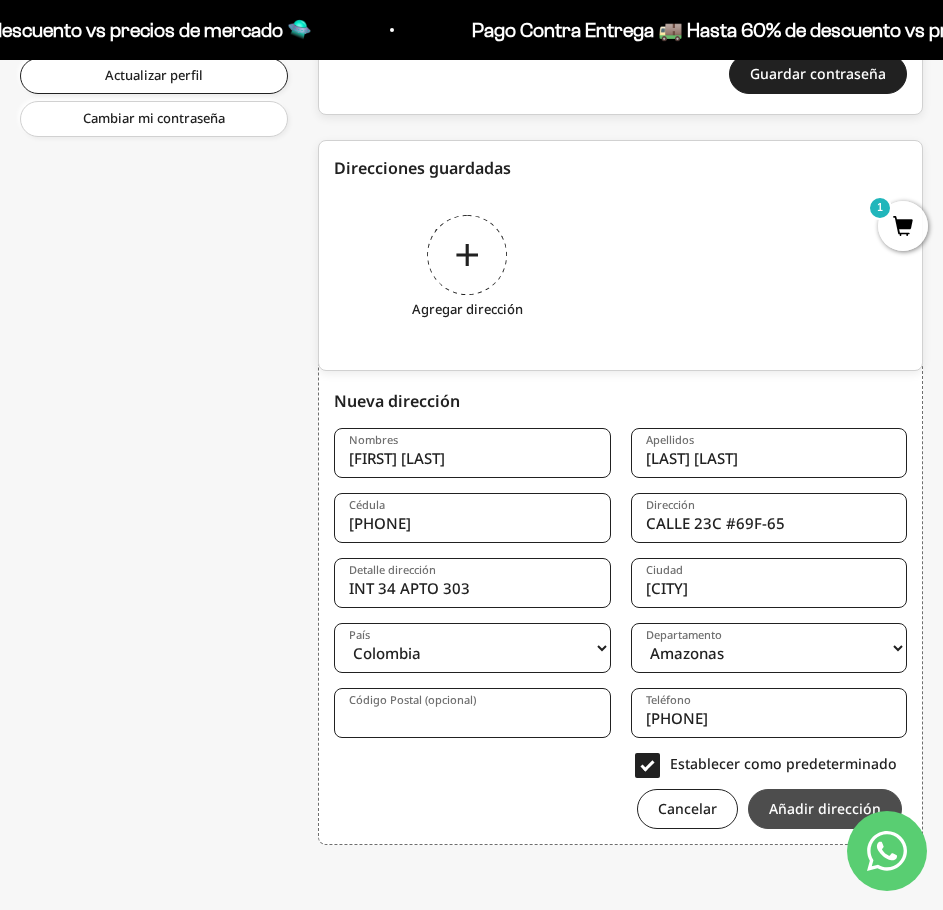 click on "Añadir dirección" at bounding box center [825, 809] 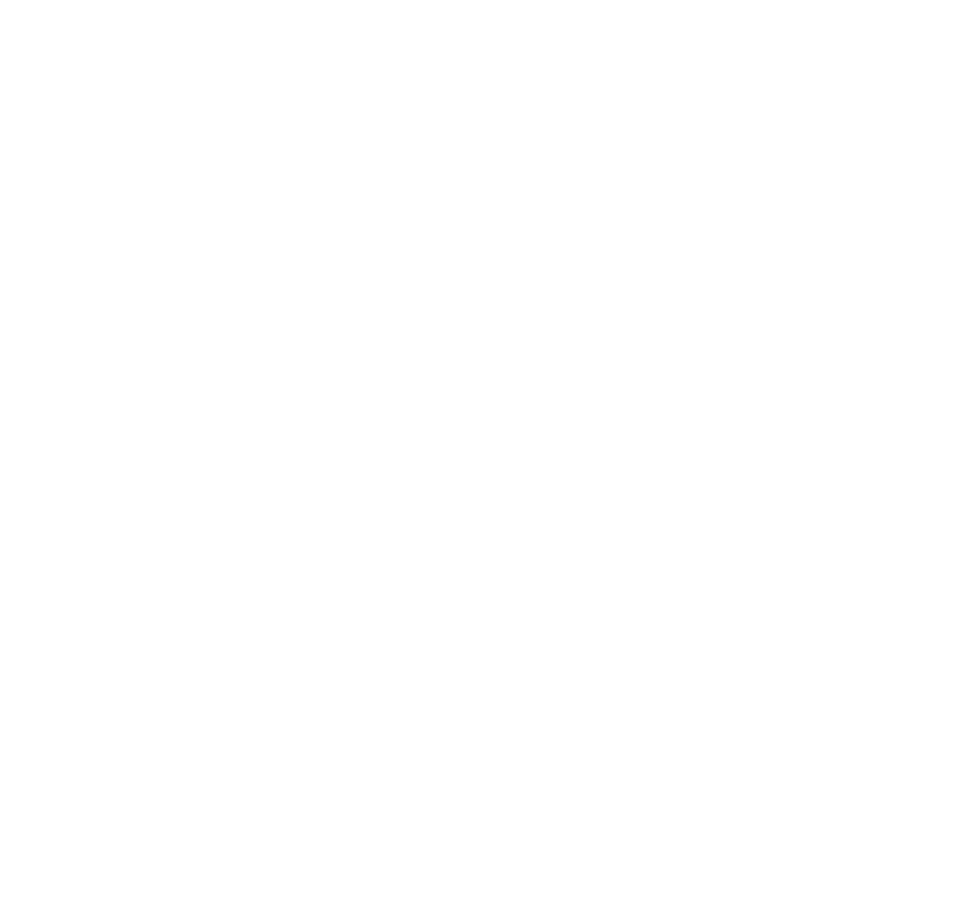 scroll, scrollTop: 0, scrollLeft: 0, axis: both 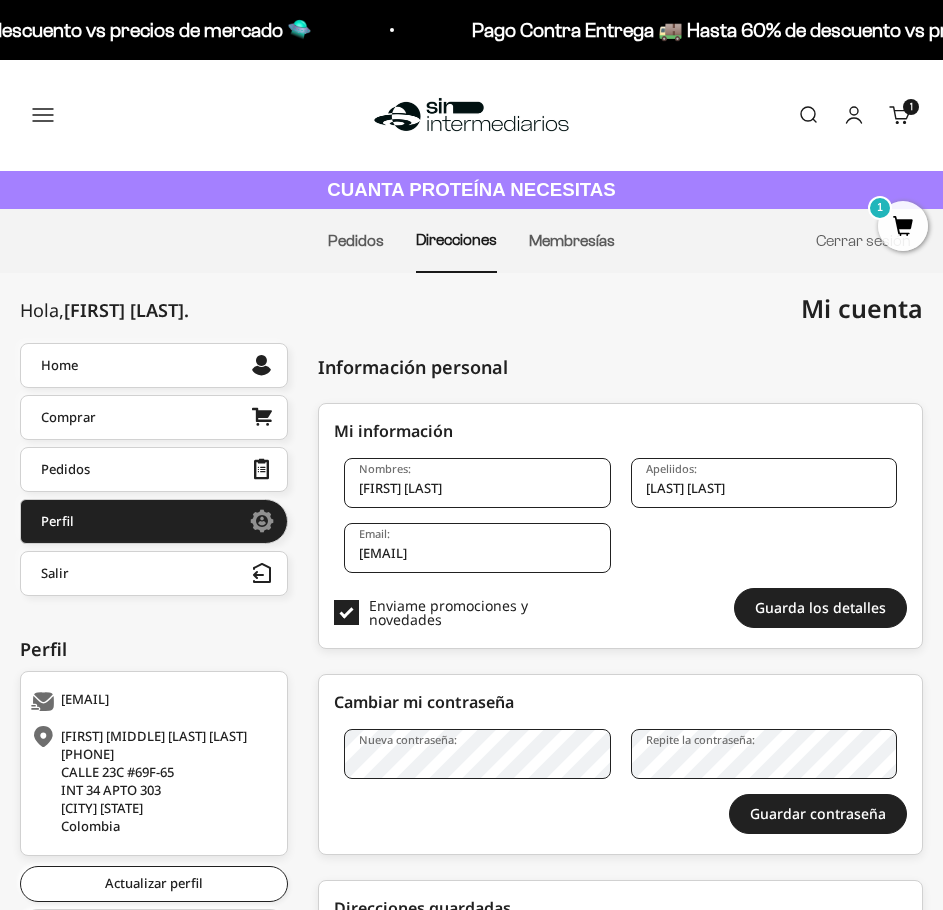 click on "Menú" at bounding box center (43, 115) 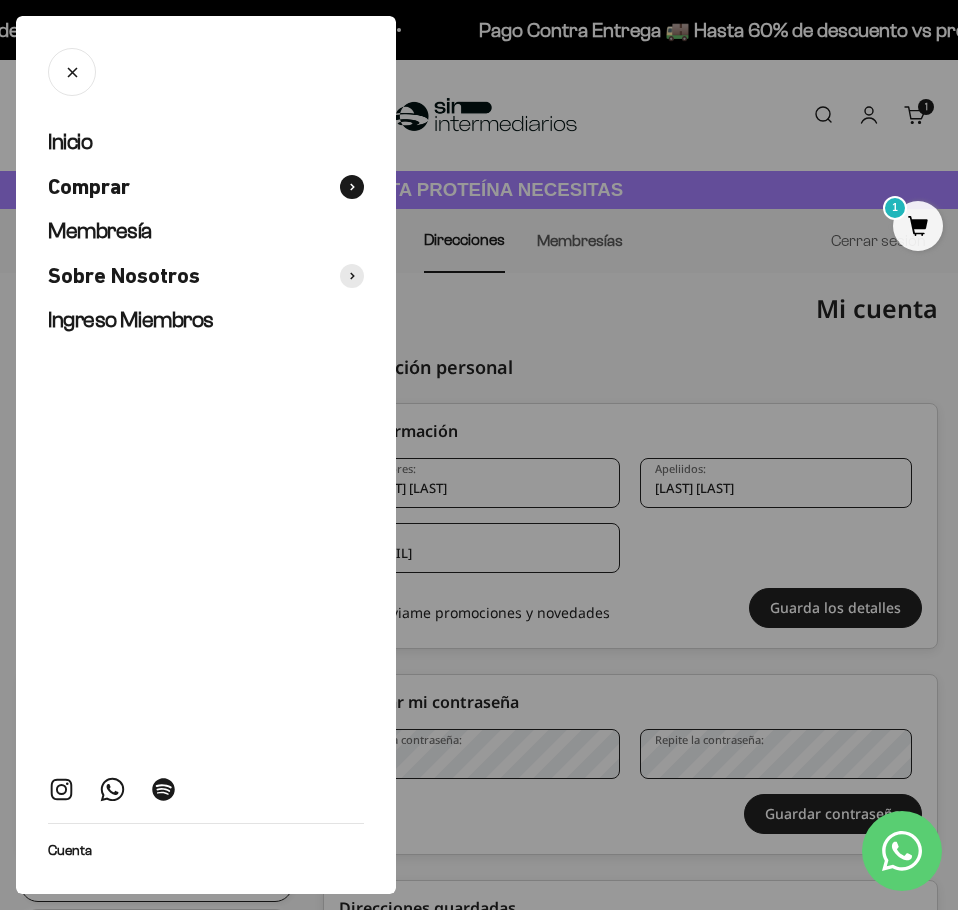click 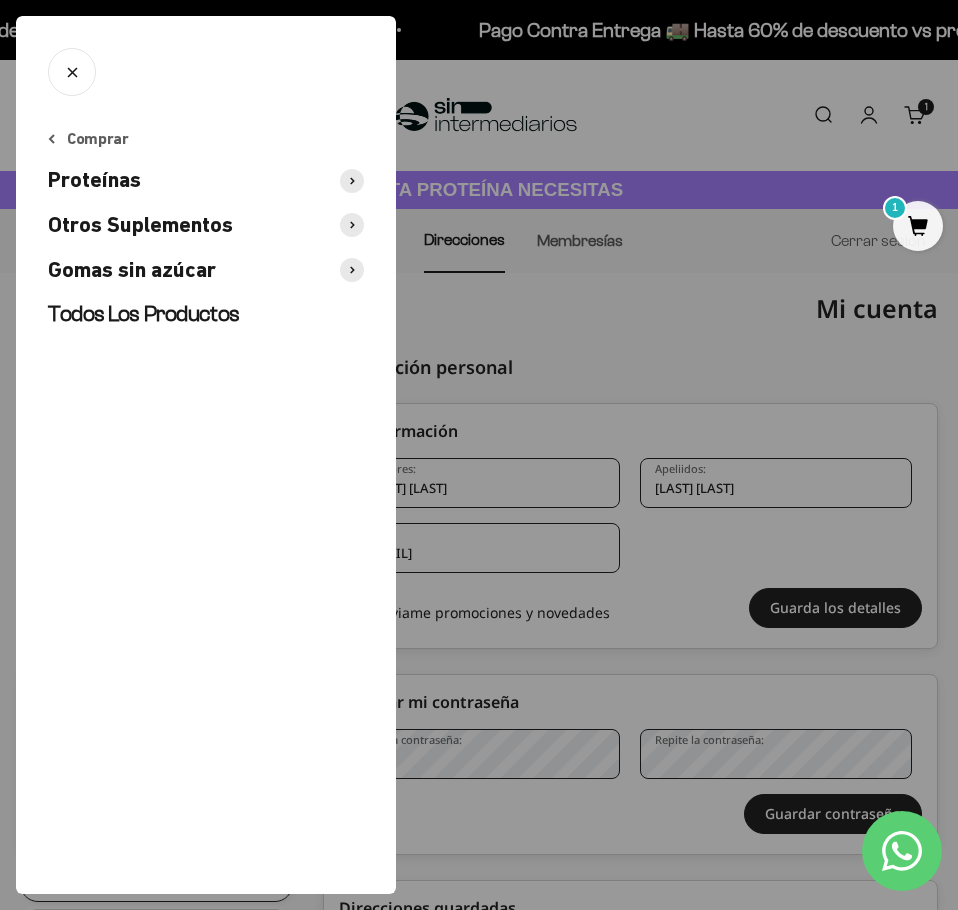 click 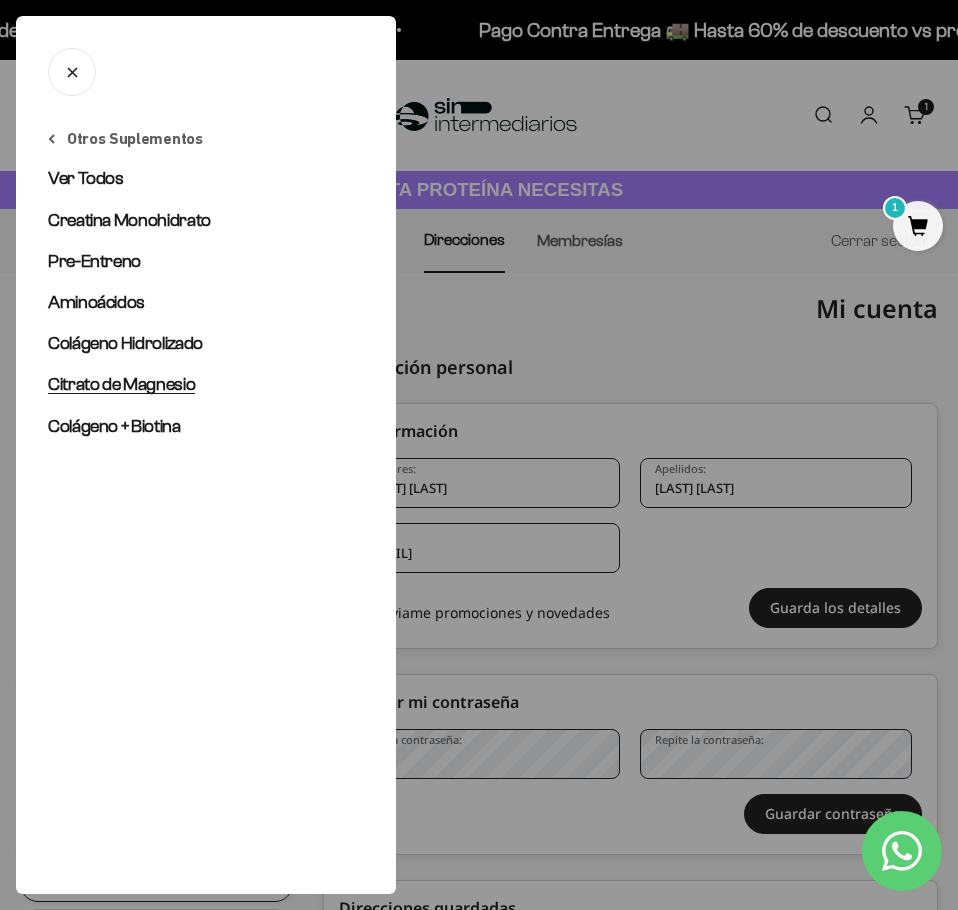 click on "Citrato de Magnesio" at bounding box center [206, 384] 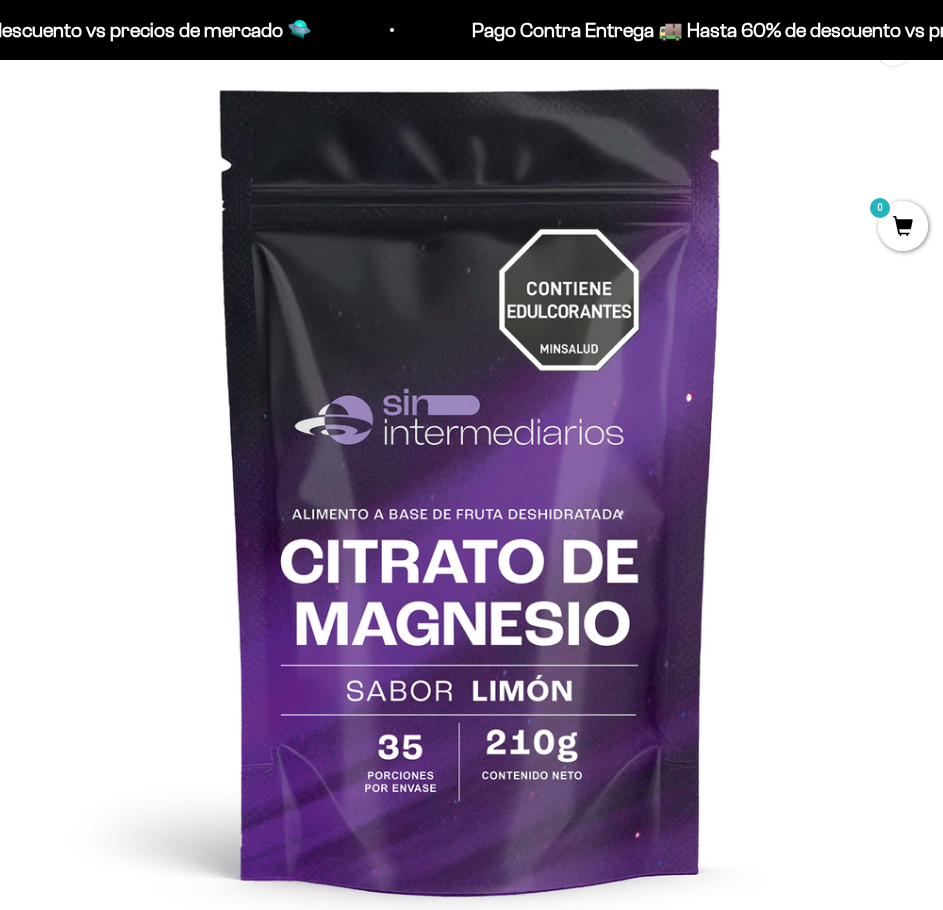 scroll, scrollTop: 200, scrollLeft: 0, axis: vertical 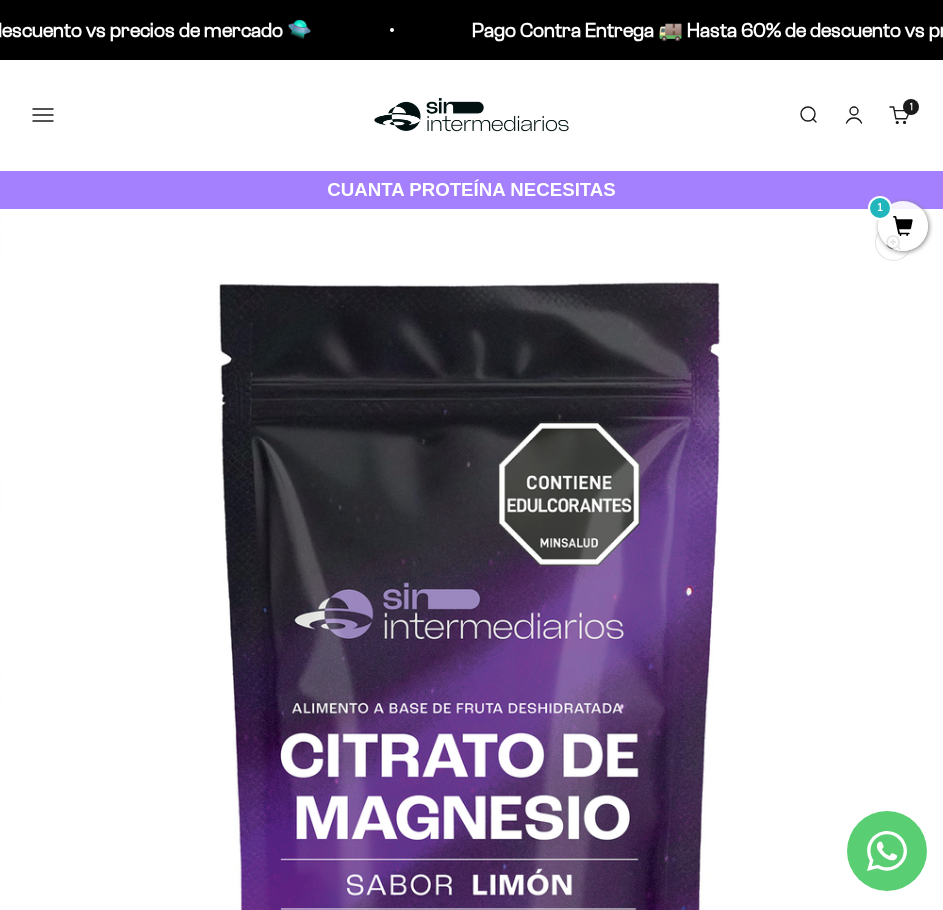 click on "1 artículo
1" at bounding box center (911, 107) 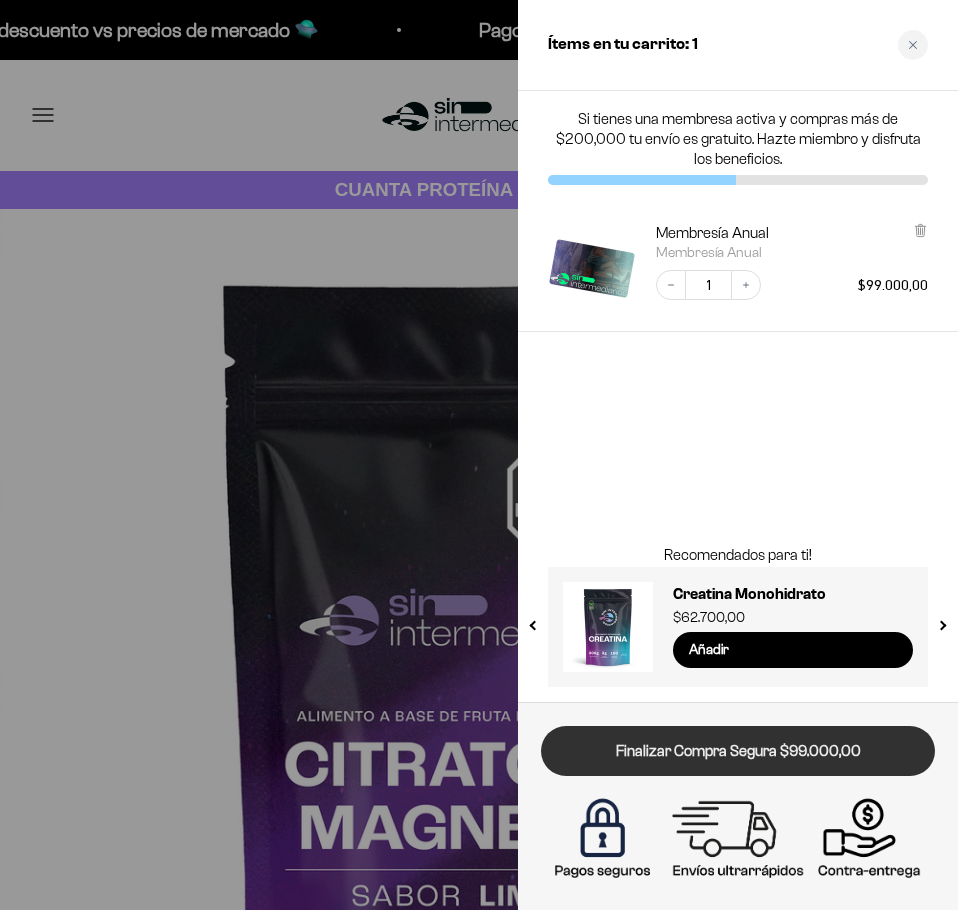 click on "Finalizar Compra Segura $99.000,00" at bounding box center [738, 751] 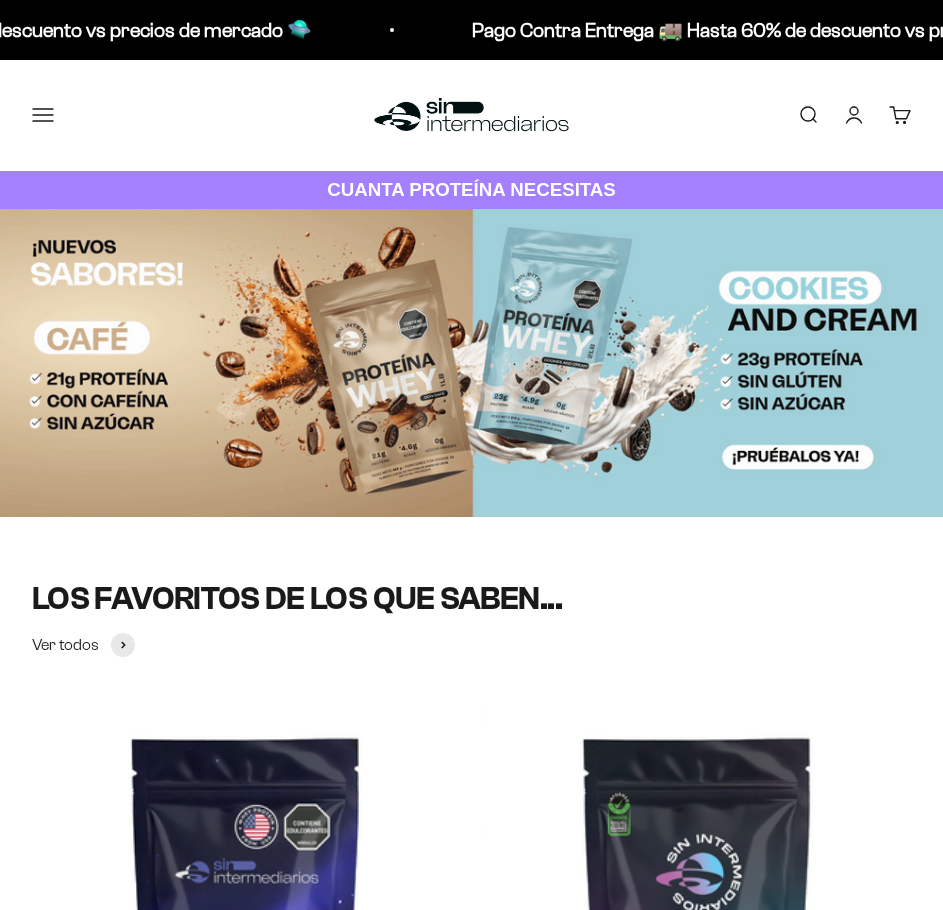 scroll, scrollTop: 0, scrollLeft: 0, axis: both 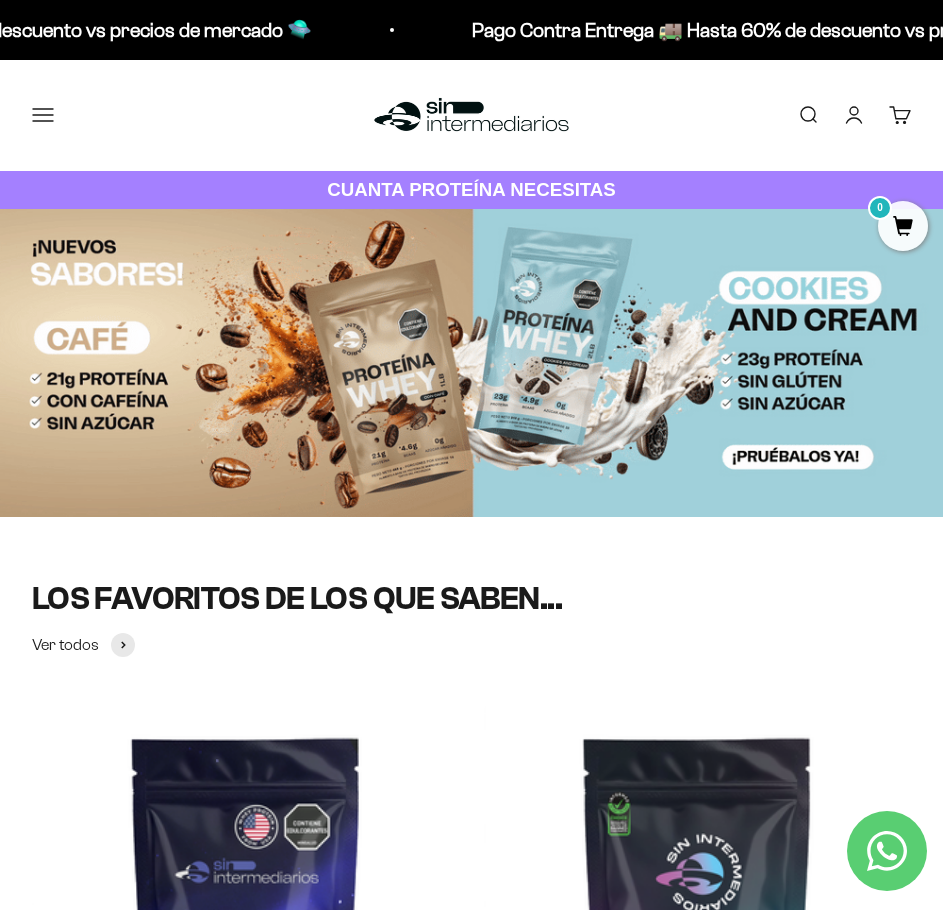 click on "Menú" at bounding box center (43, 115) 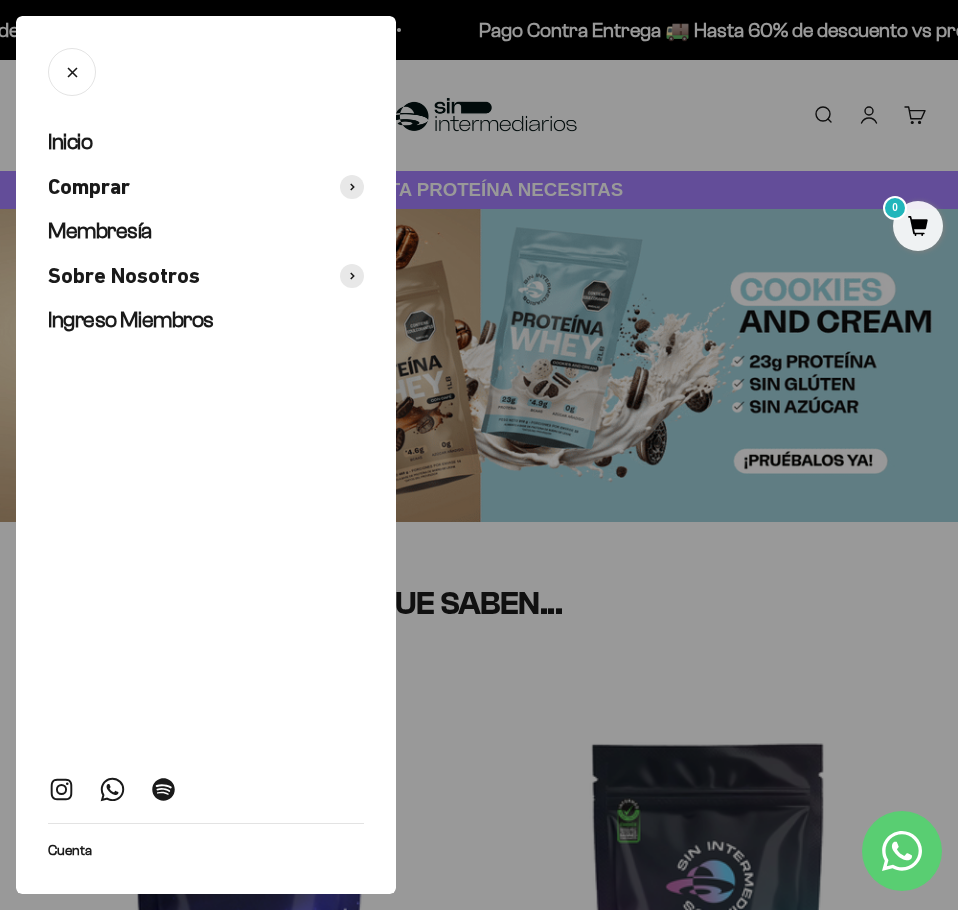 click at bounding box center [479, 455] 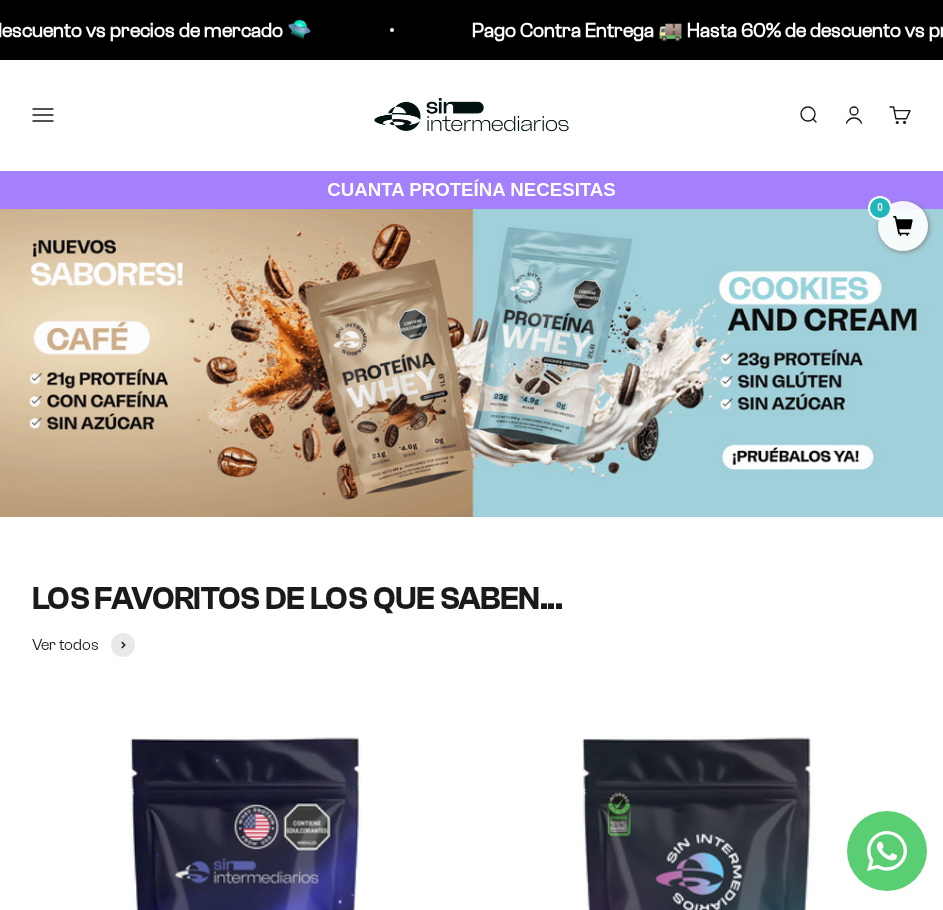 click on "Cuenta" at bounding box center (854, 115) 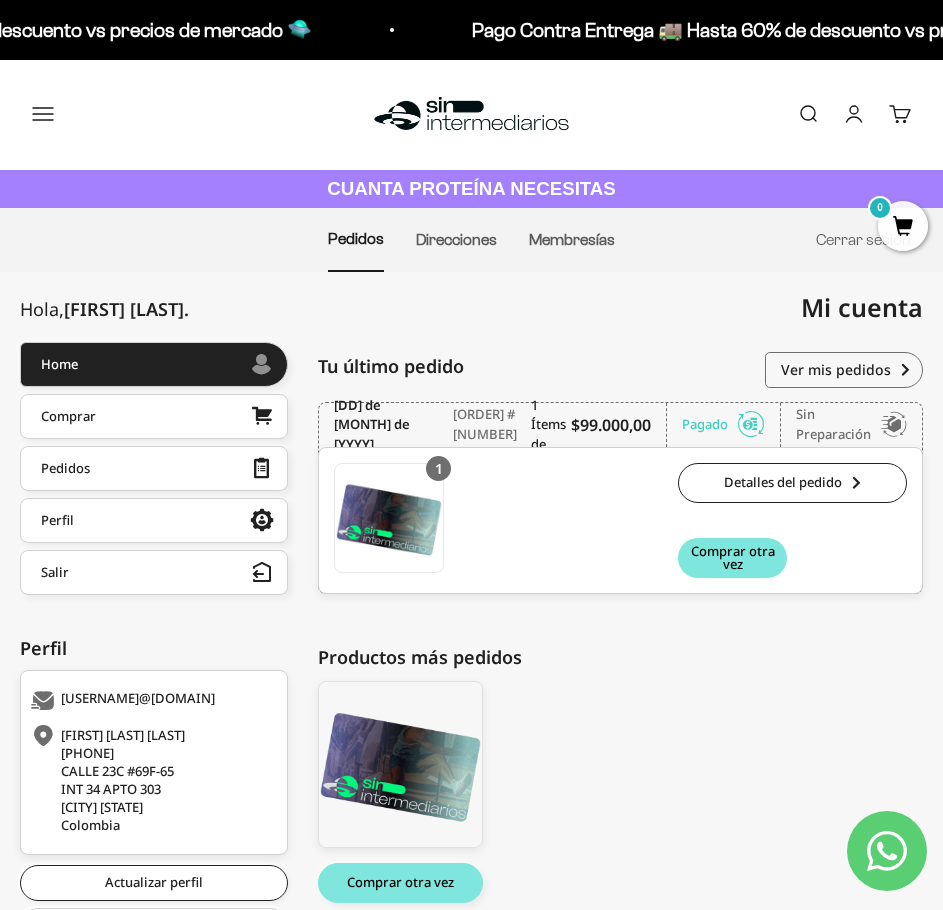 scroll, scrollTop: 0, scrollLeft: 0, axis: both 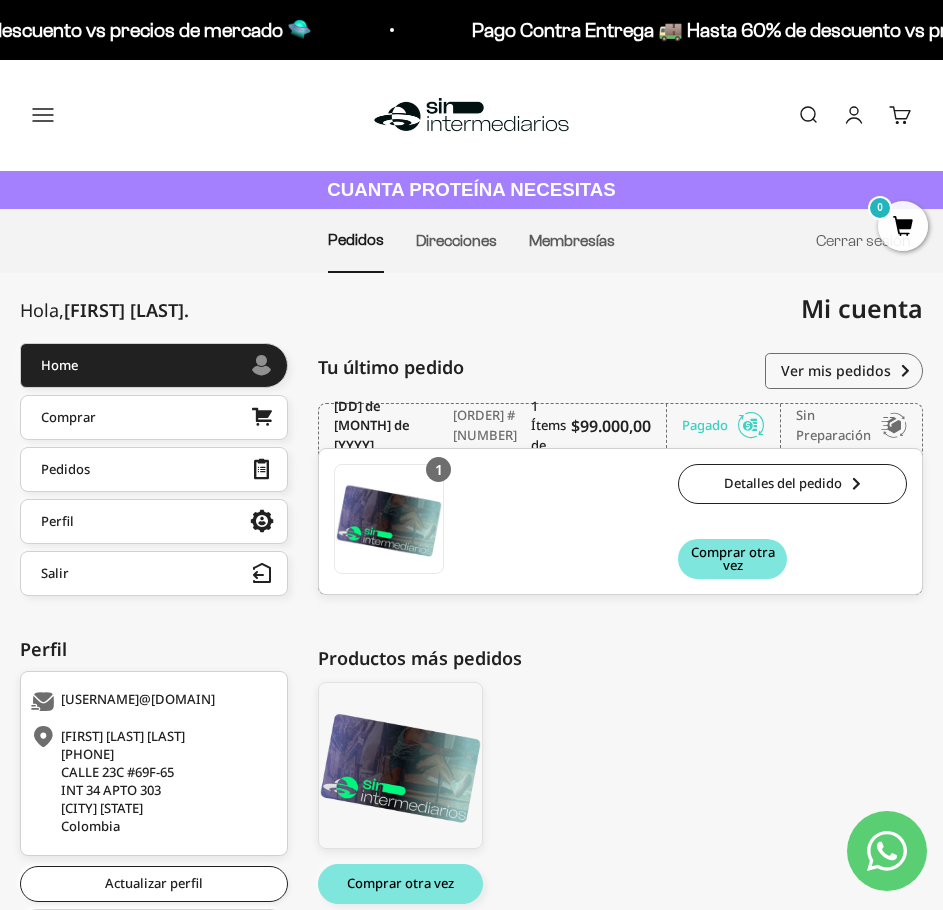 click on "Membresías" at bounding box center (572, 241) 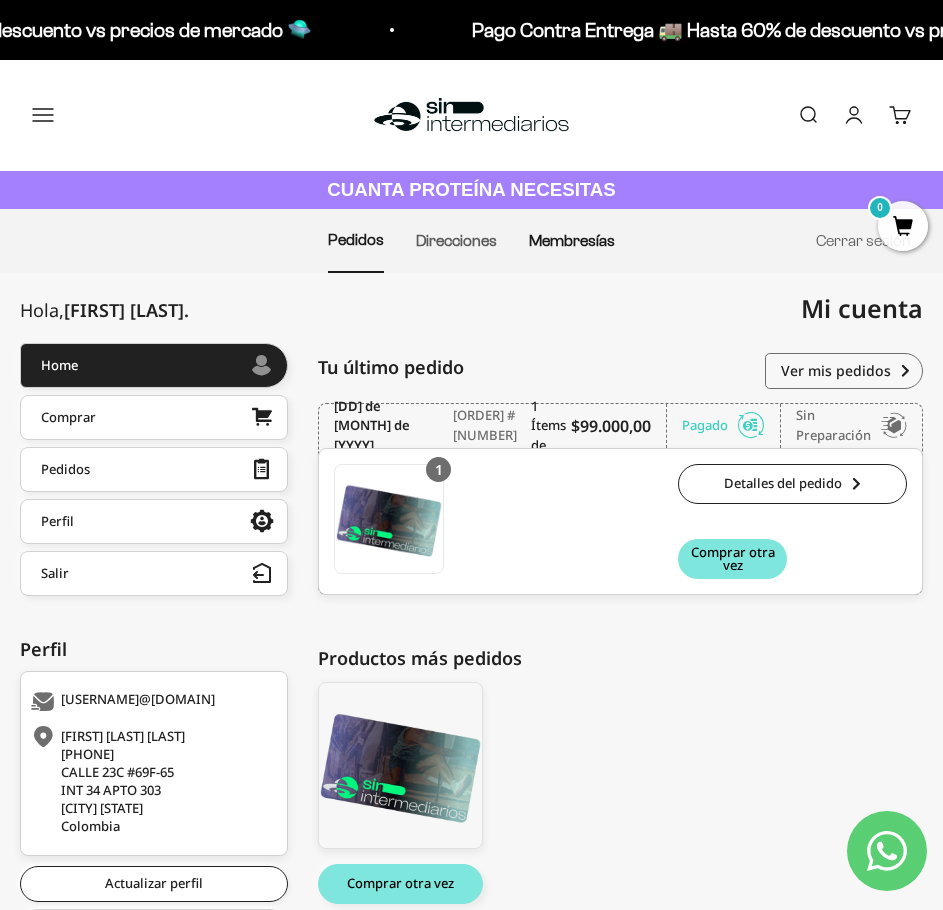click on "Membresías" at bounding box center [572, 240] 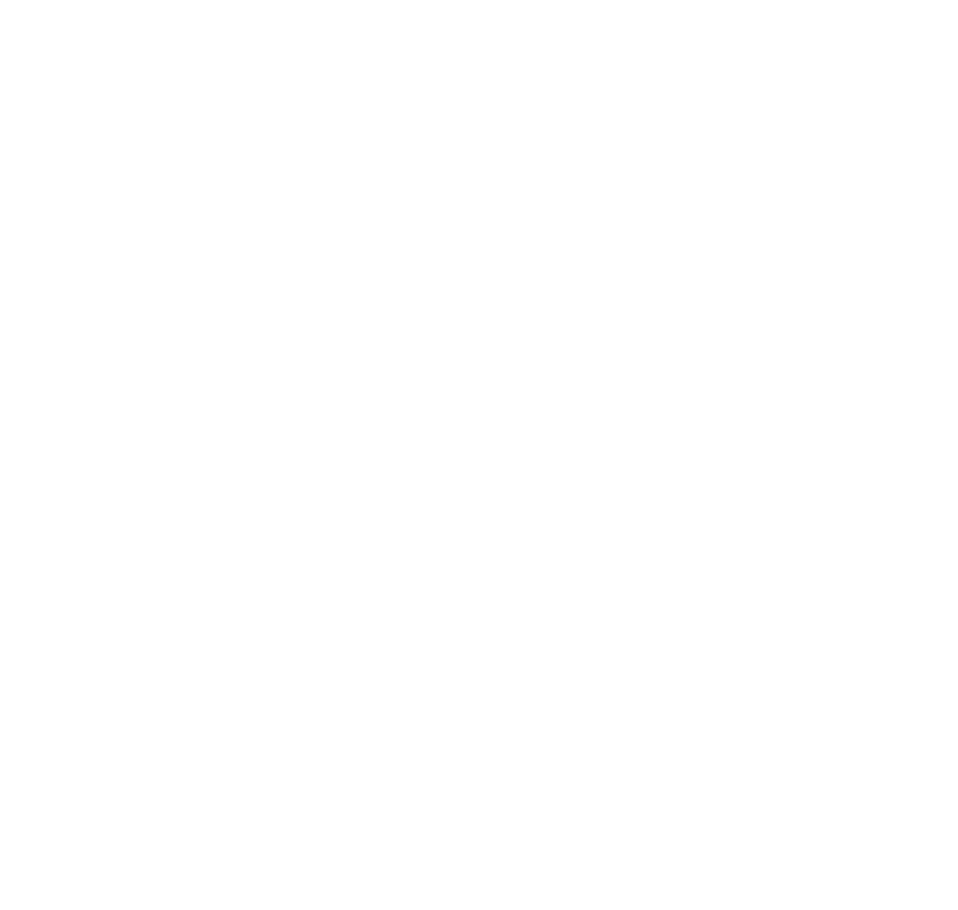 scroll, scrollTop: 0, scrollLeft: 0, axis: both 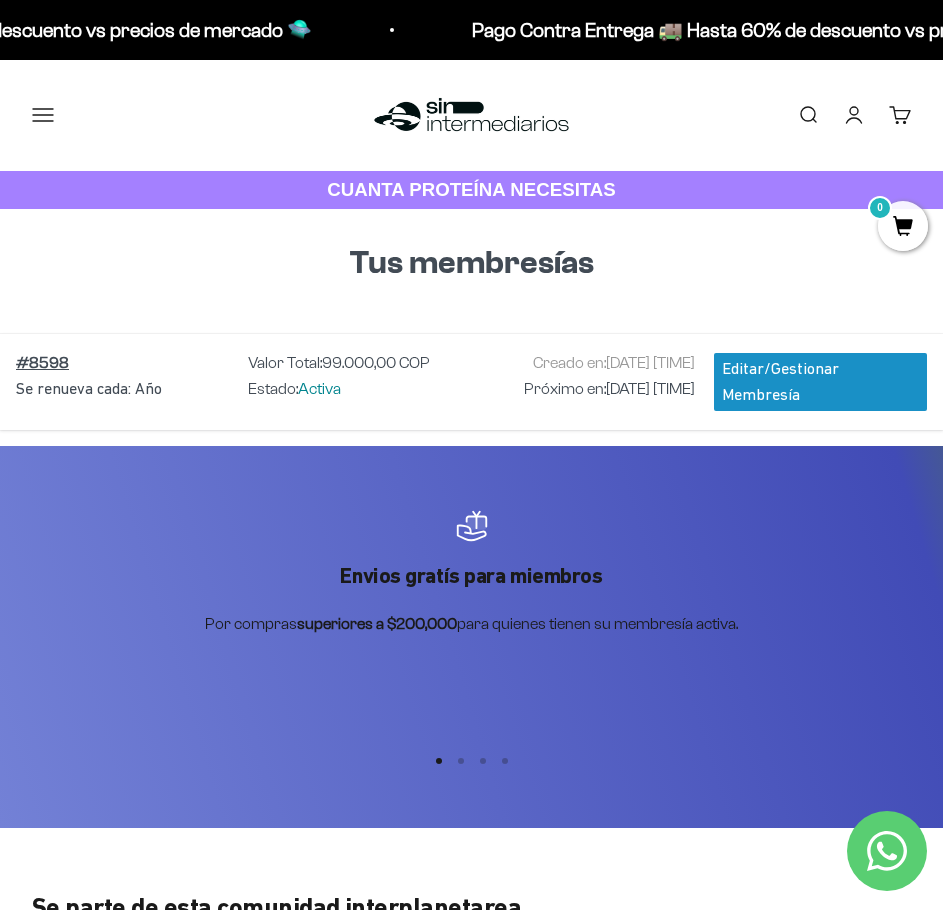 click on "Menú" at bounding box center (43, 115) 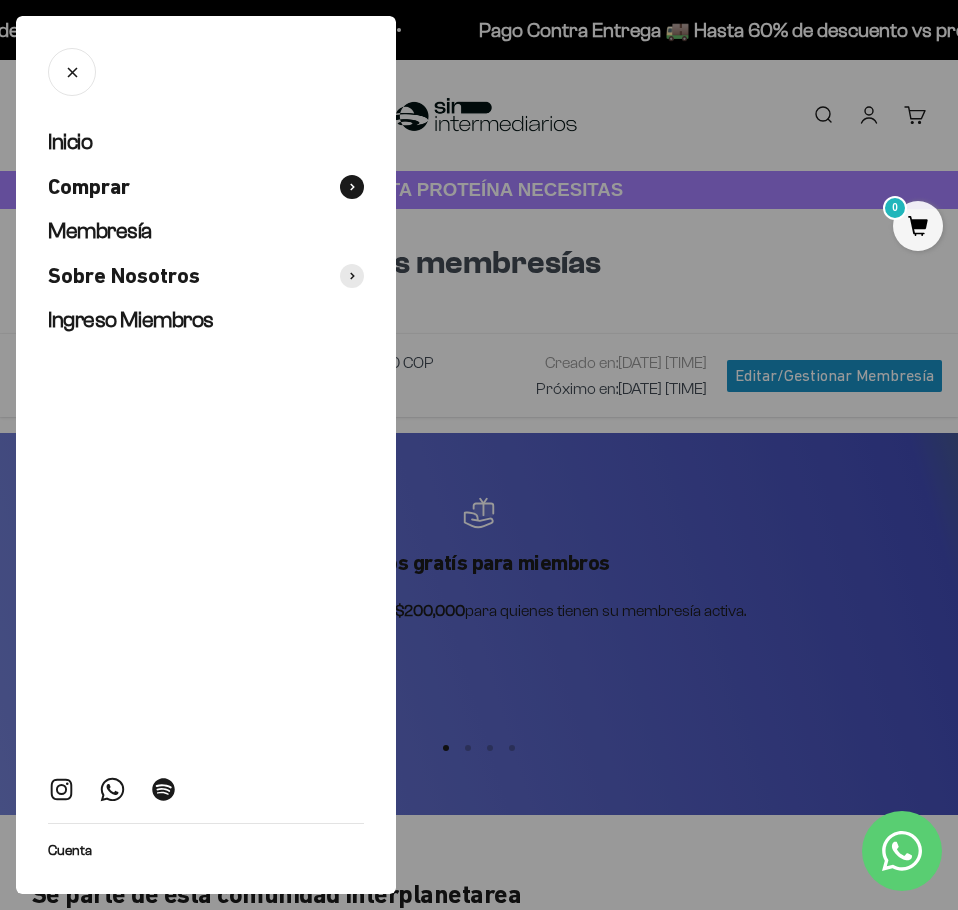click at bounding box center [352, 187] 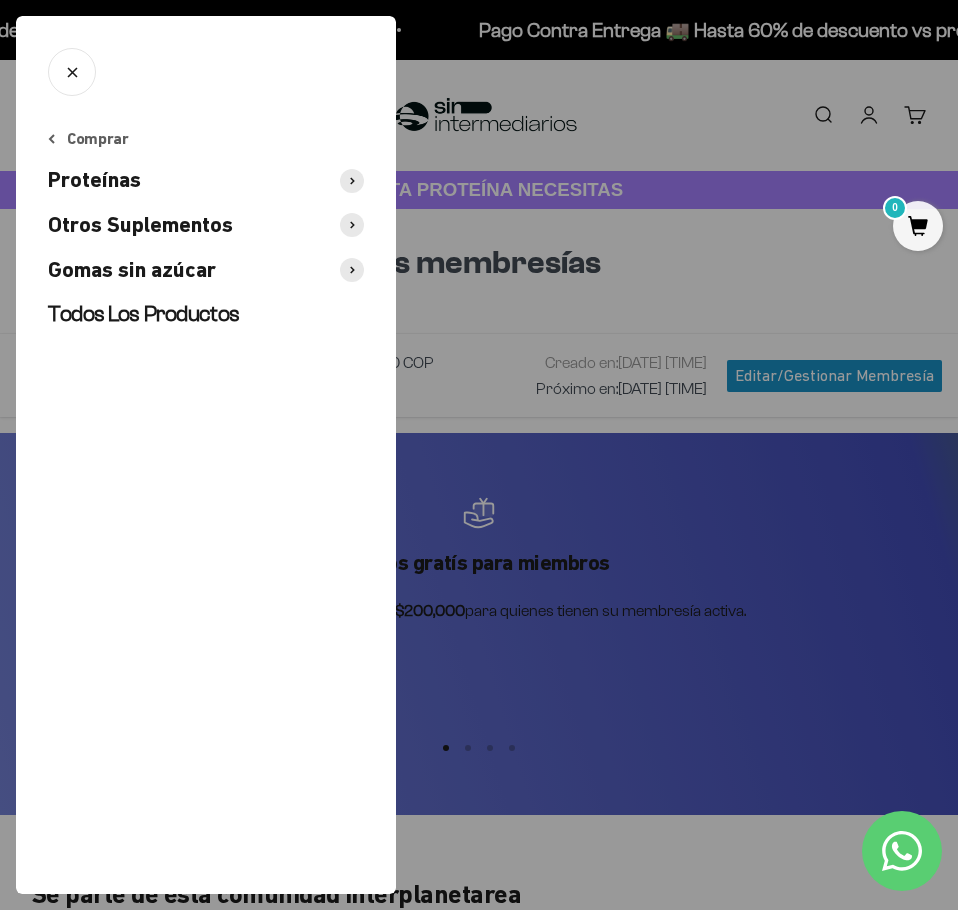 click 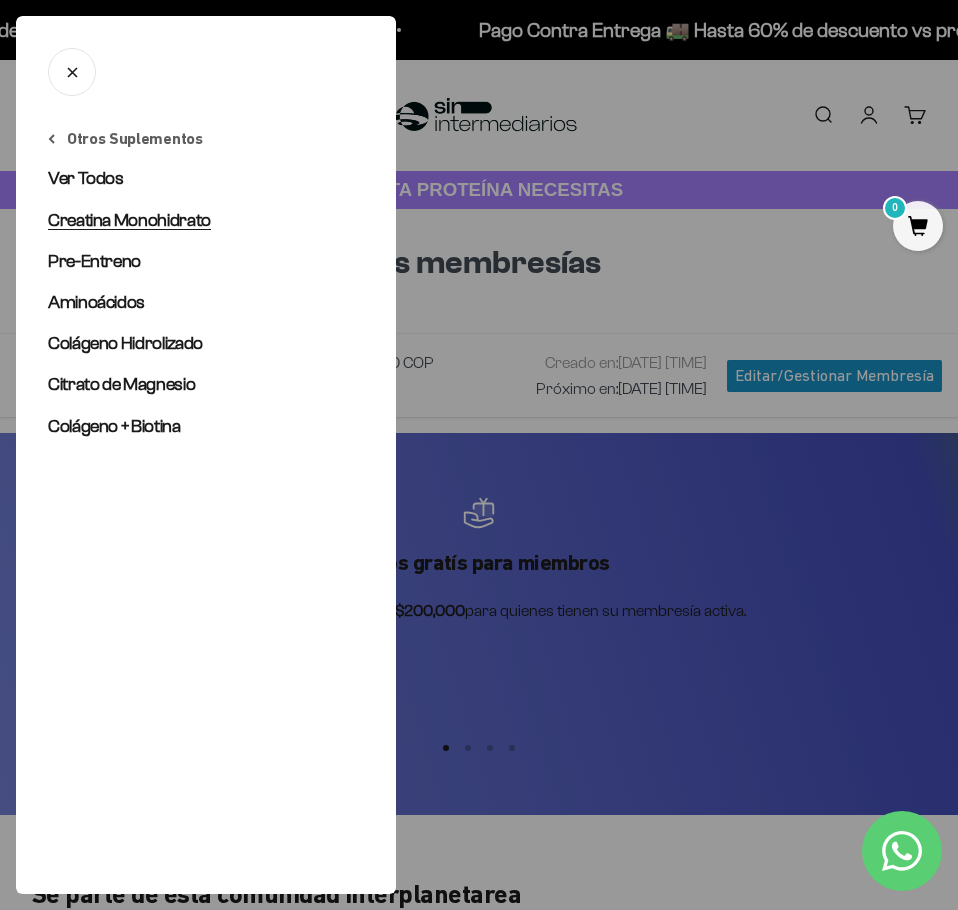 click on "Creatina Monohidrato" at bounding box center (129, 220) 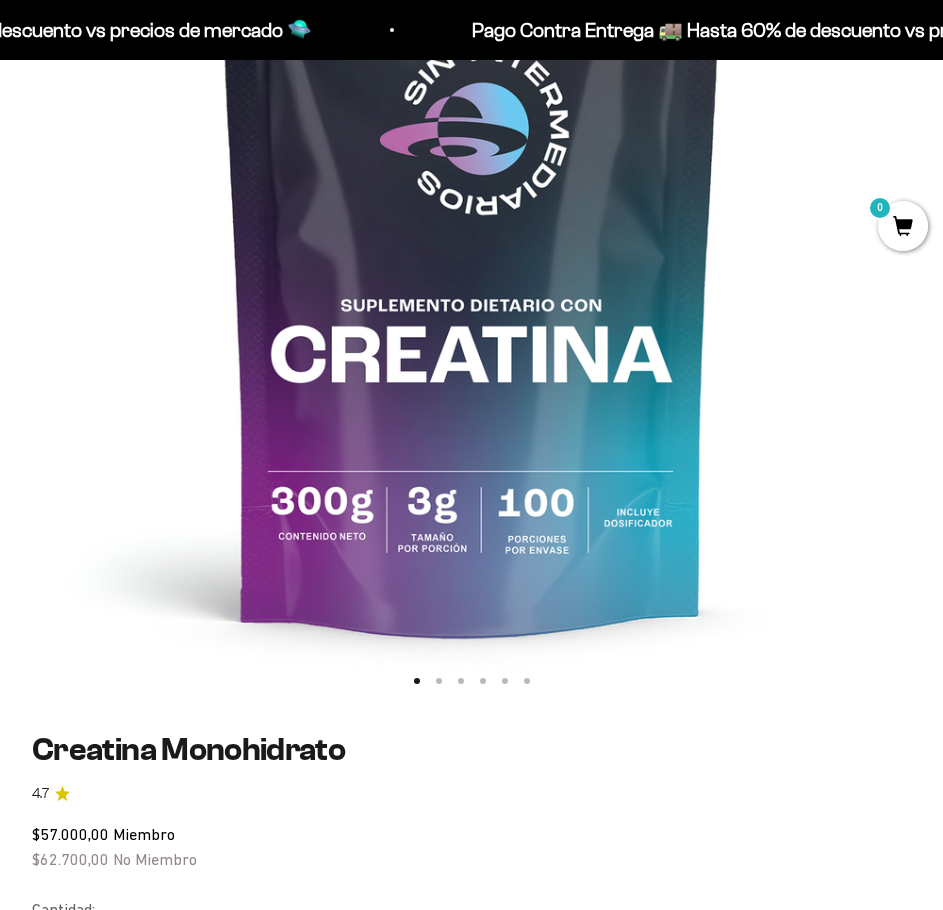 scroll, scrollTop: 500, scrollLeft: 0, axis: vertical 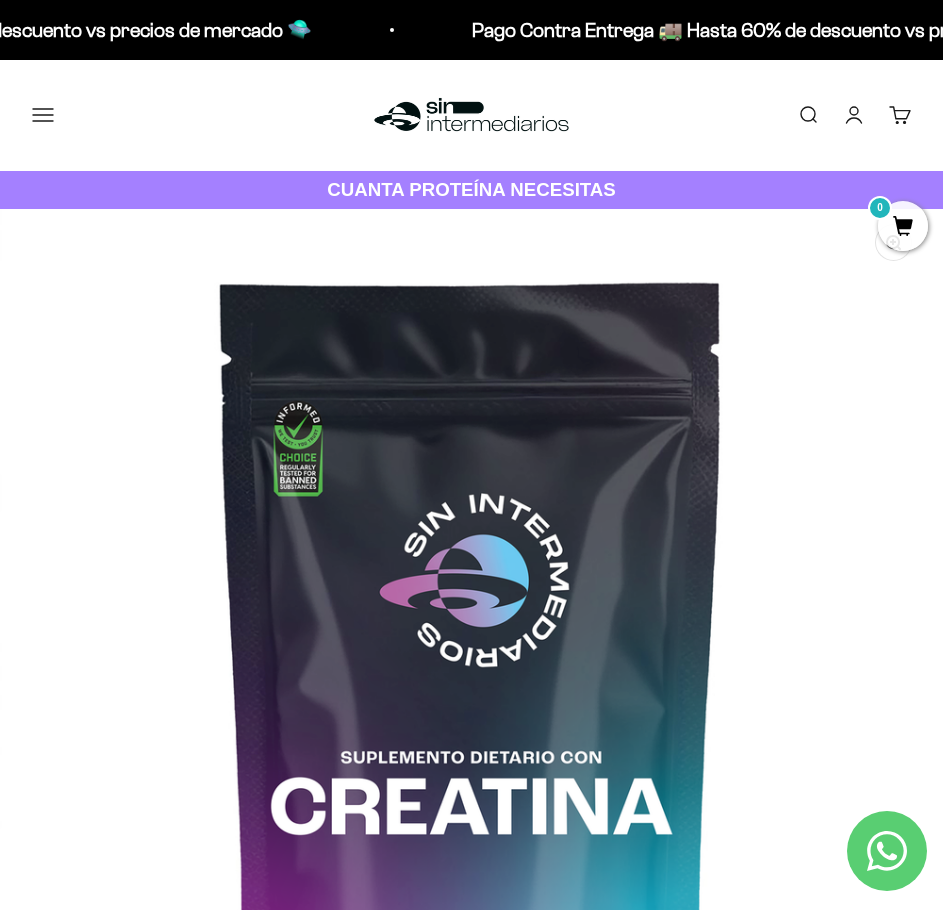 click on "Menú" at bounding box center (43, 115) 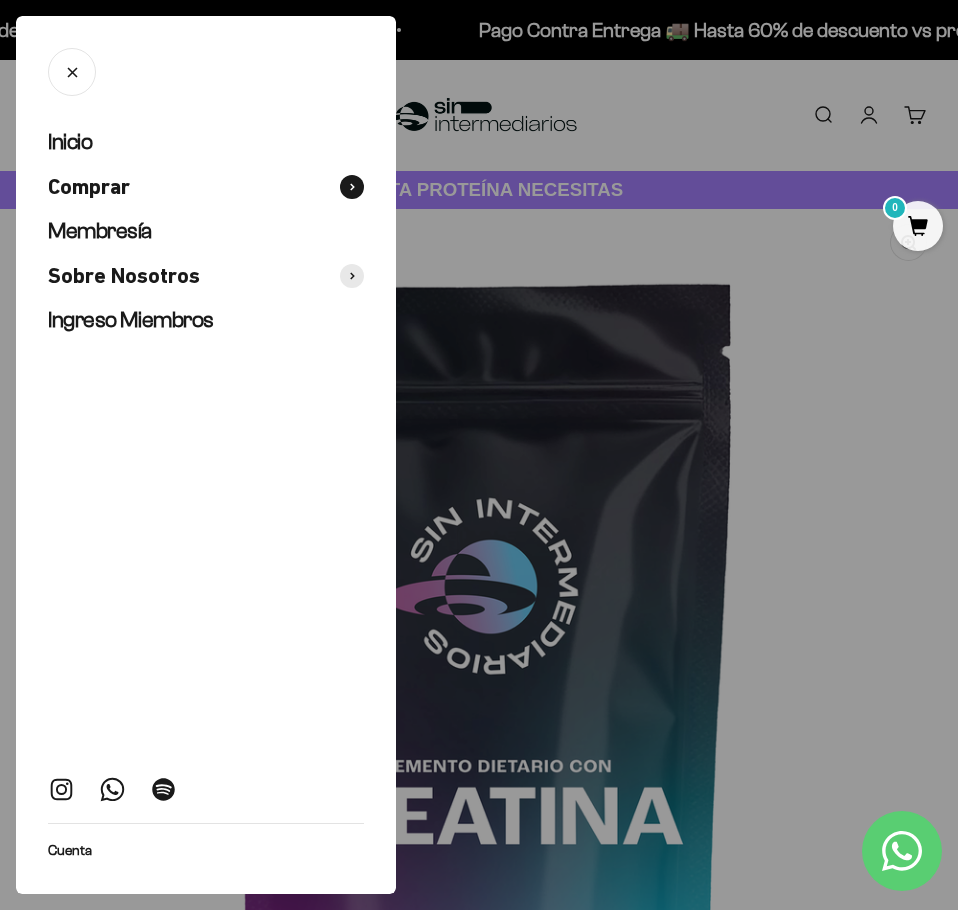 click at bounding box center [352, 187] 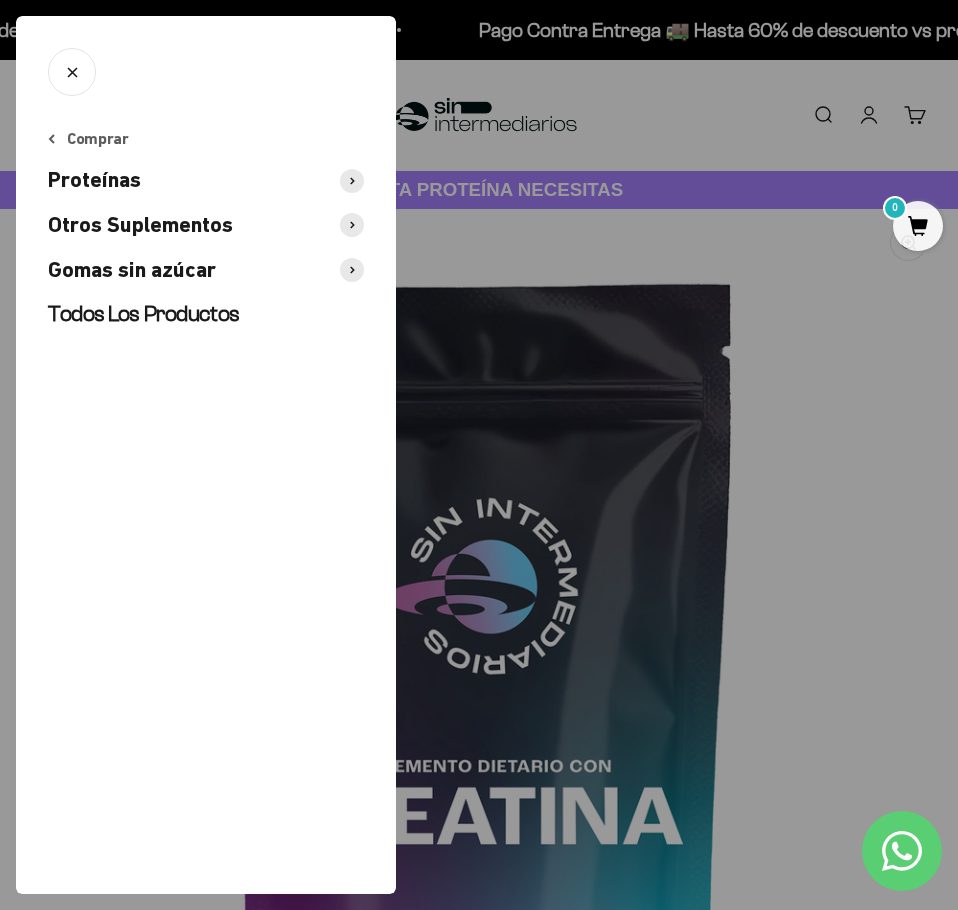 click at bounding box center (352, 181) 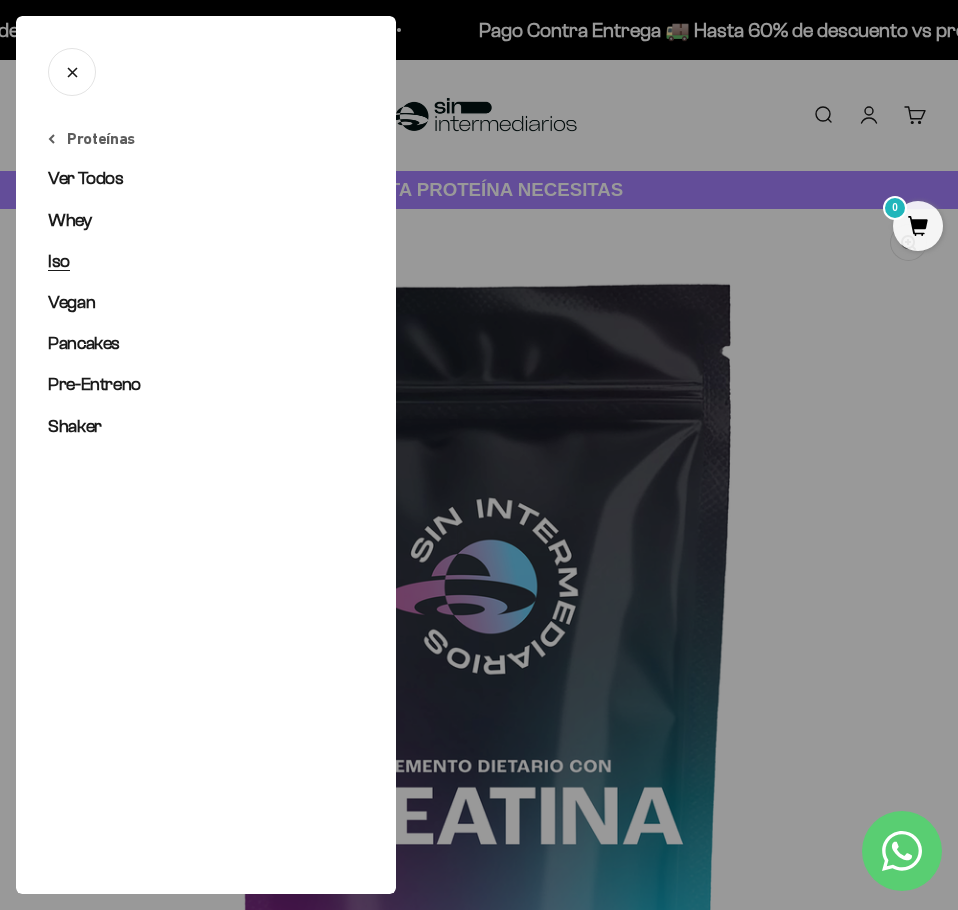 click on "Iso" at bounding box center [59, 261] 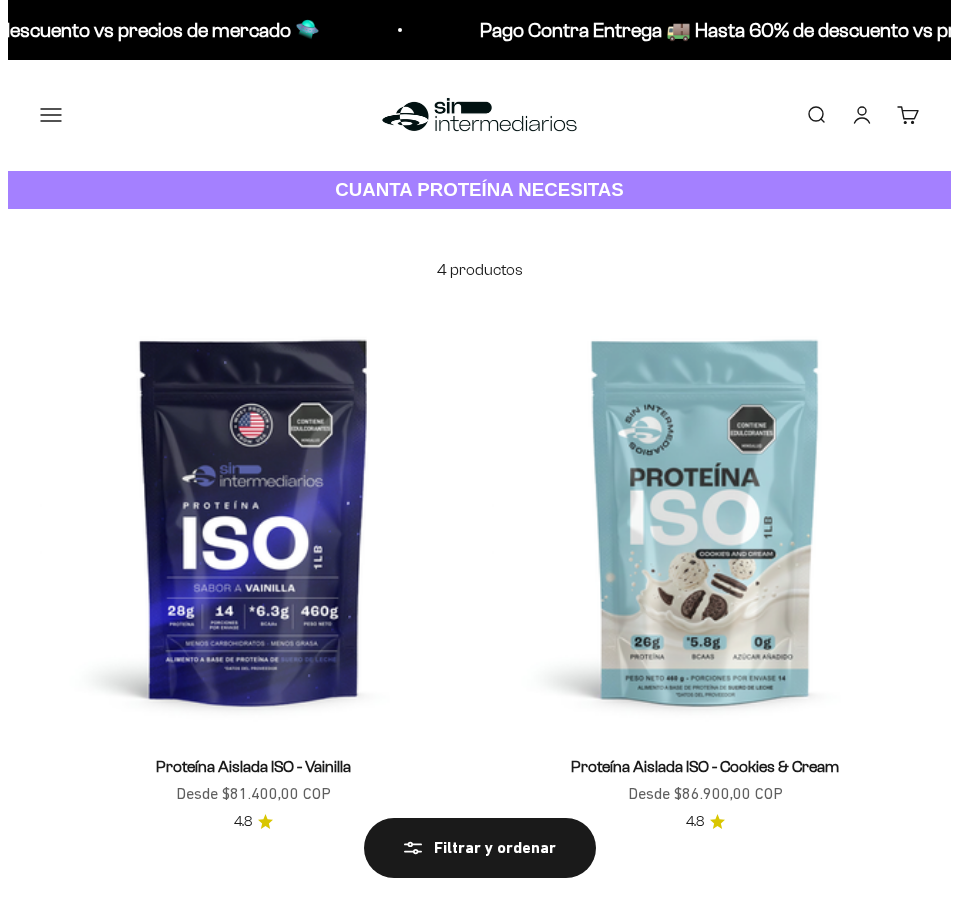 scroll, scrollTop: 0, scrollLeft: 0, axis: both 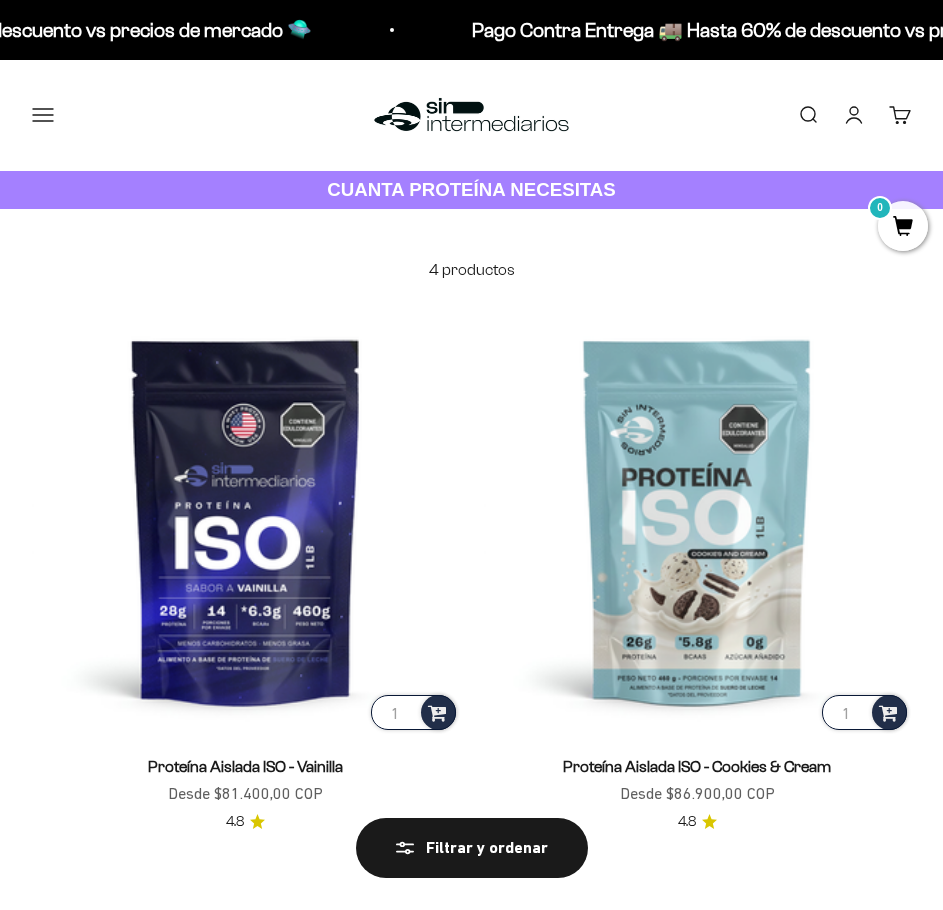 click on "Menú" at bounding box center [43, 115] 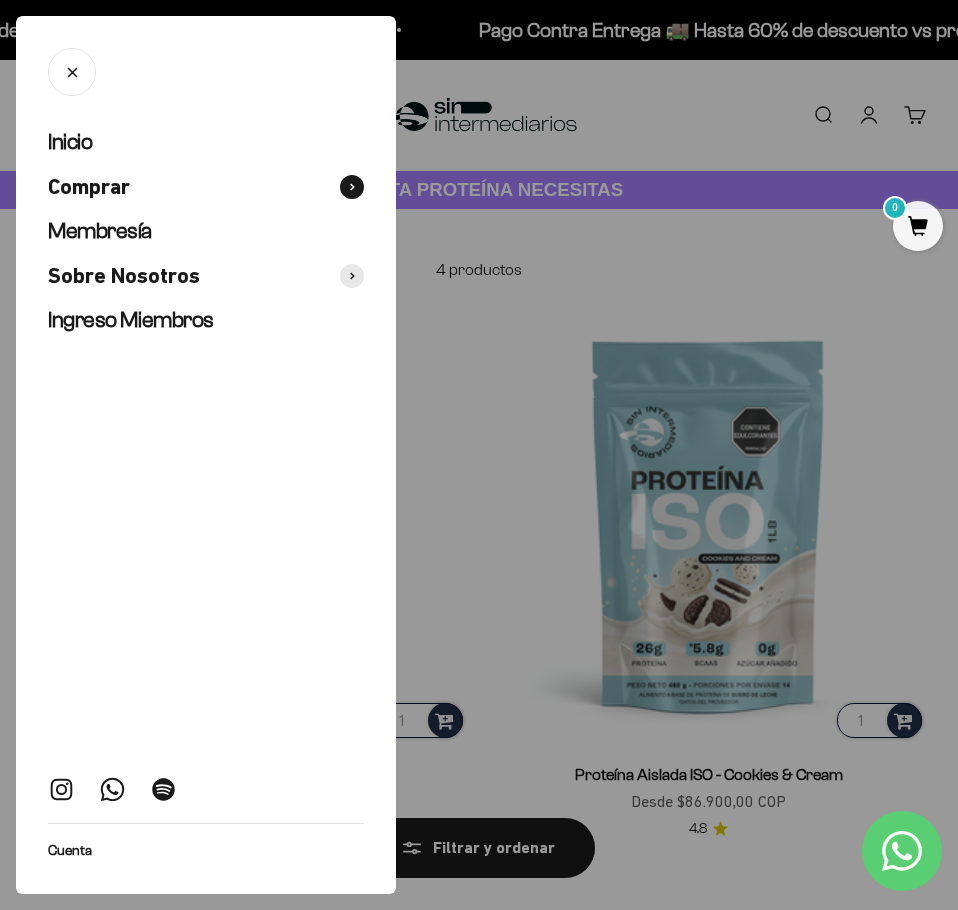 click at bounding box center [352, 187] 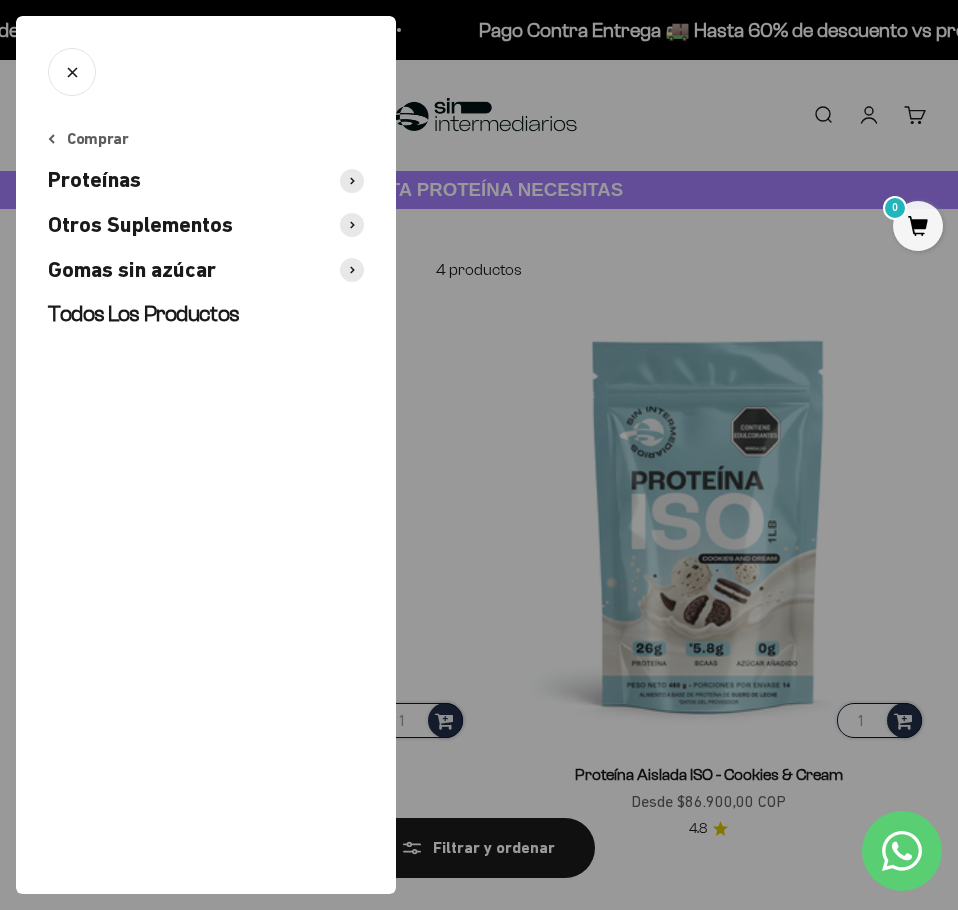 click at bounding box center [352, 181] 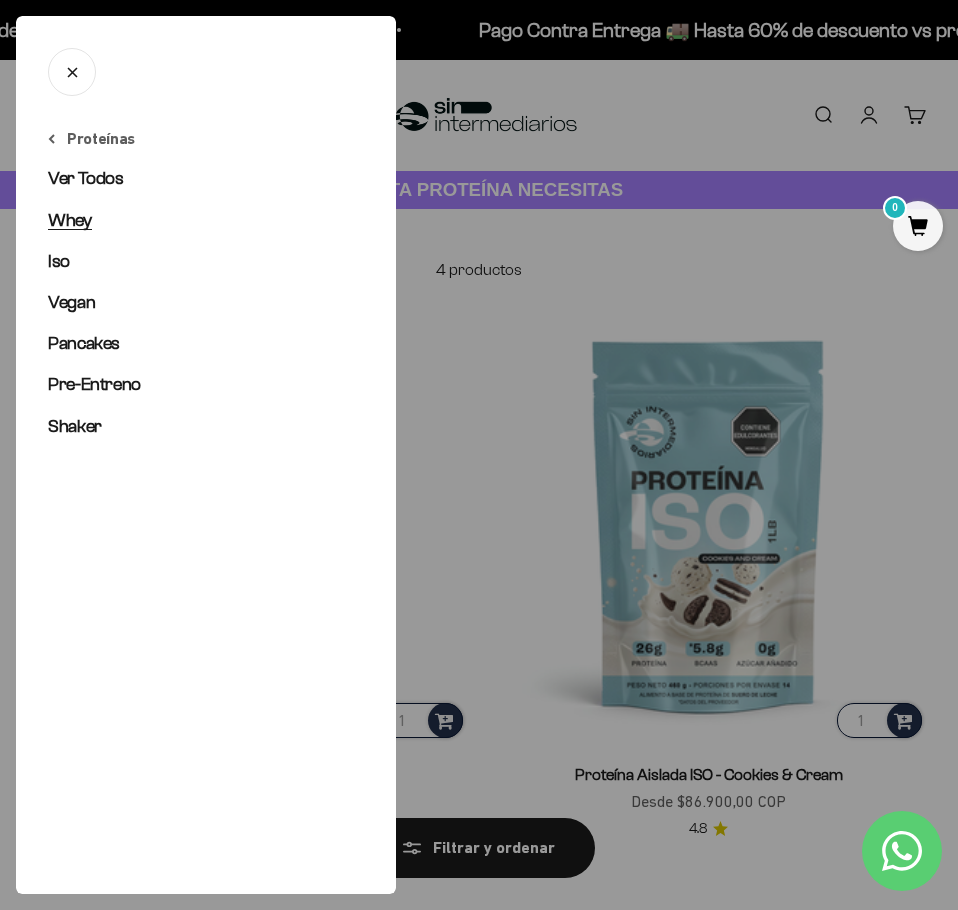 click on "Whey" at bounding box center [70, 220] 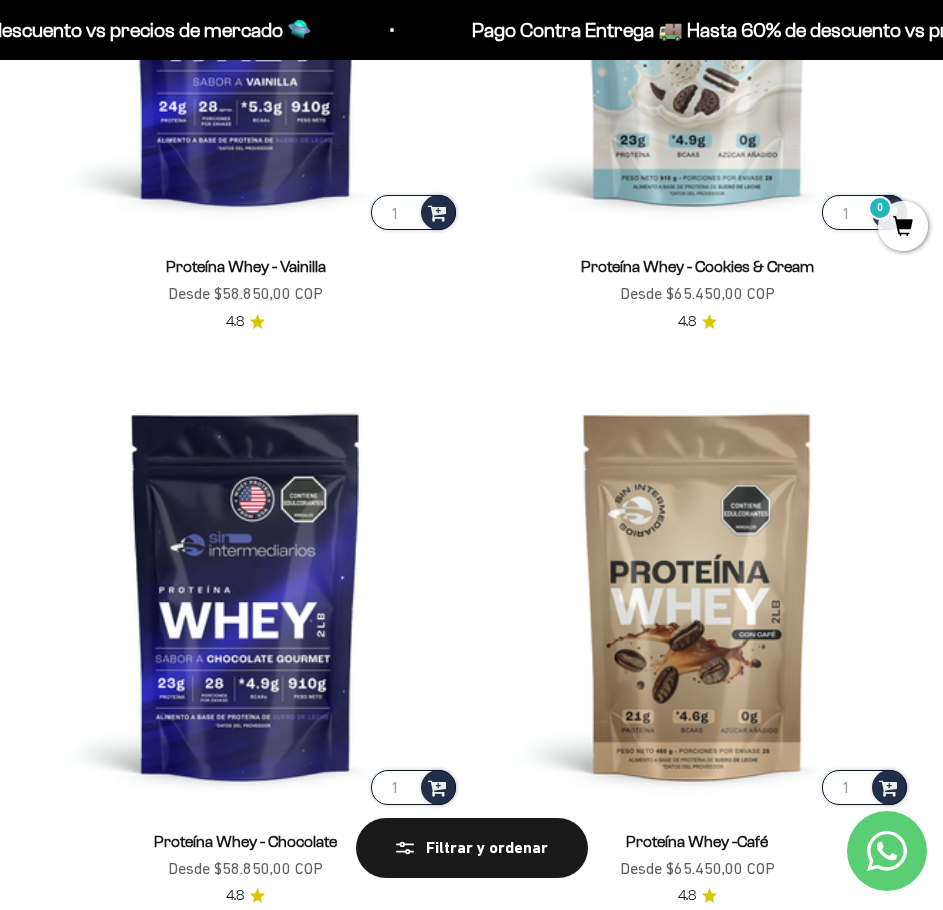 scroll, scrollTop: 300, scrollLeft: 0, axis: vertical 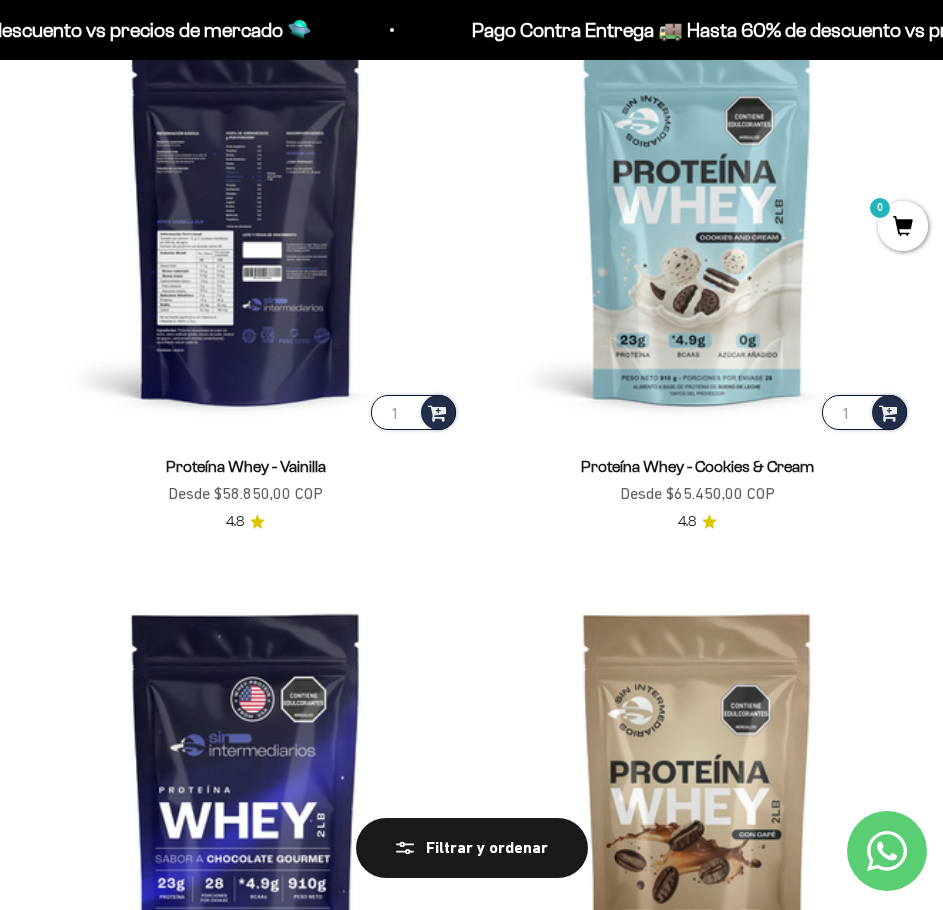 click at bounding box center (246, 221) 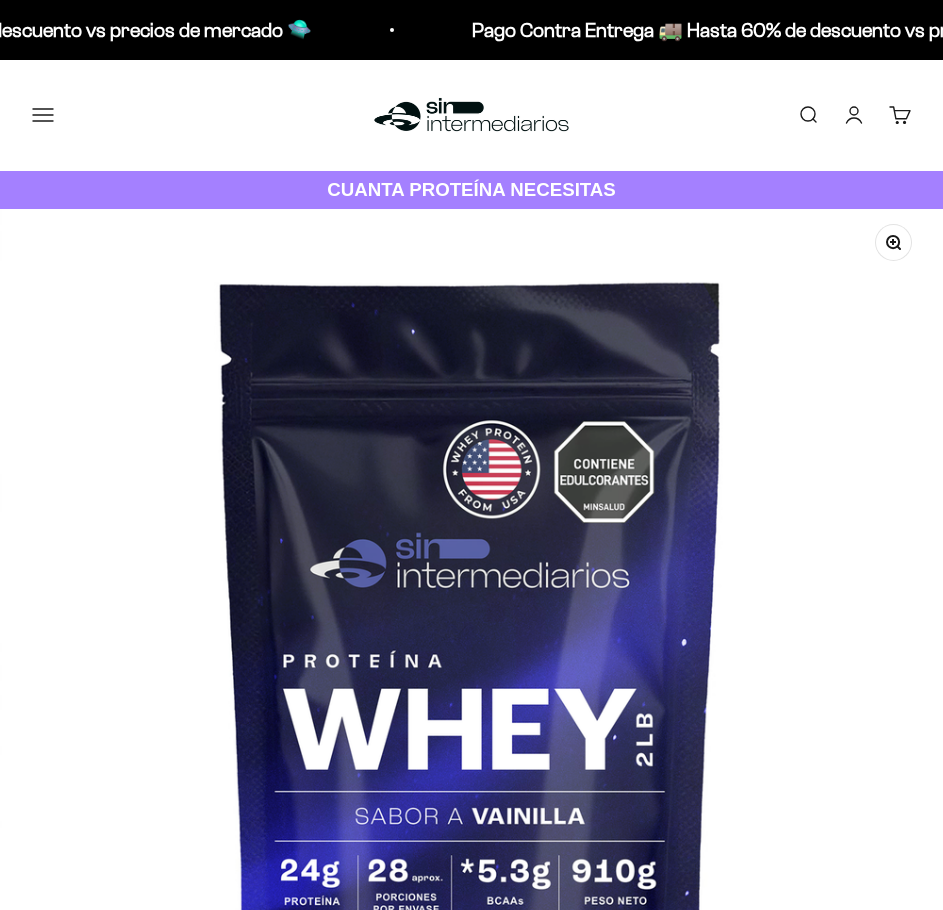 scroll, scrollTop: 0, scrollLeft: 0, axis: both 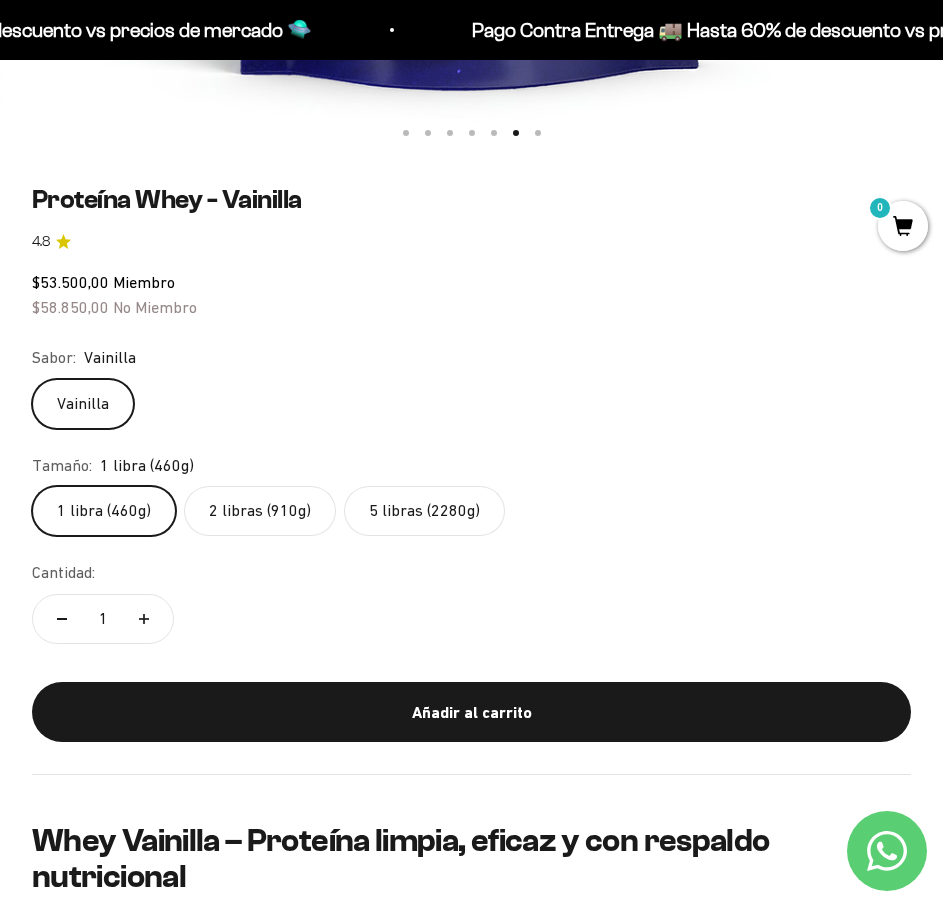 click on "5 libras (2280g)" 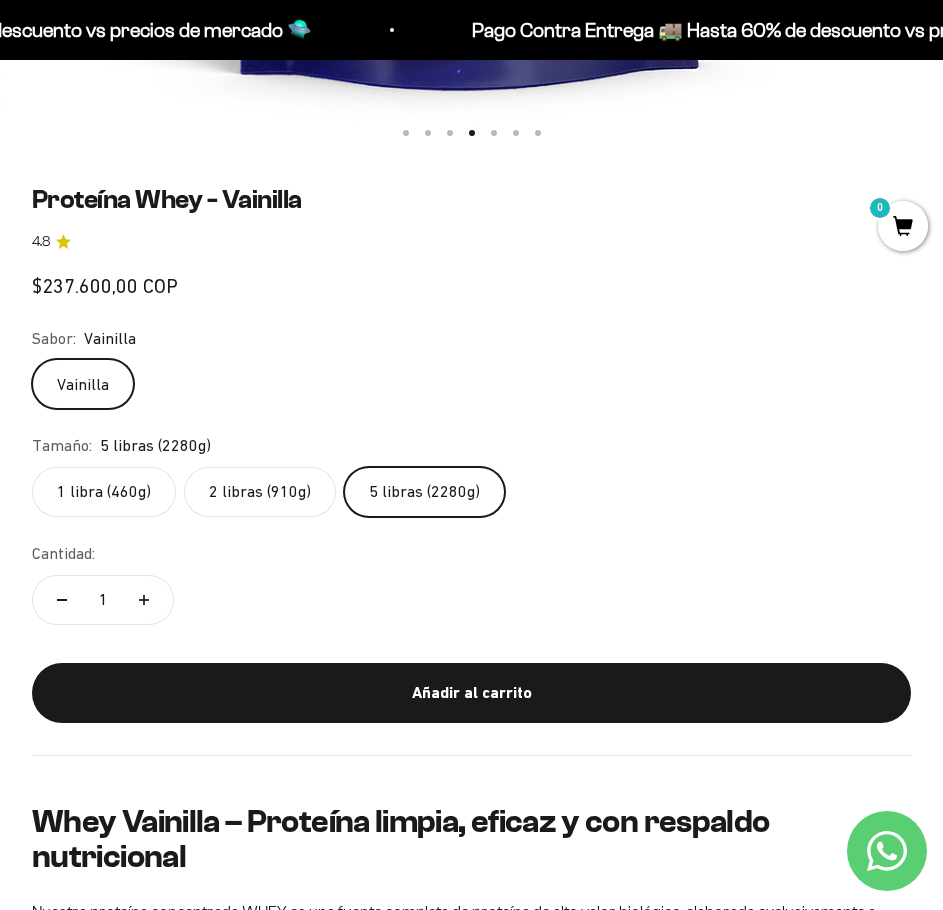 scroll, scrollTop: 0, scrollLeft: 2835, axis: horizontal 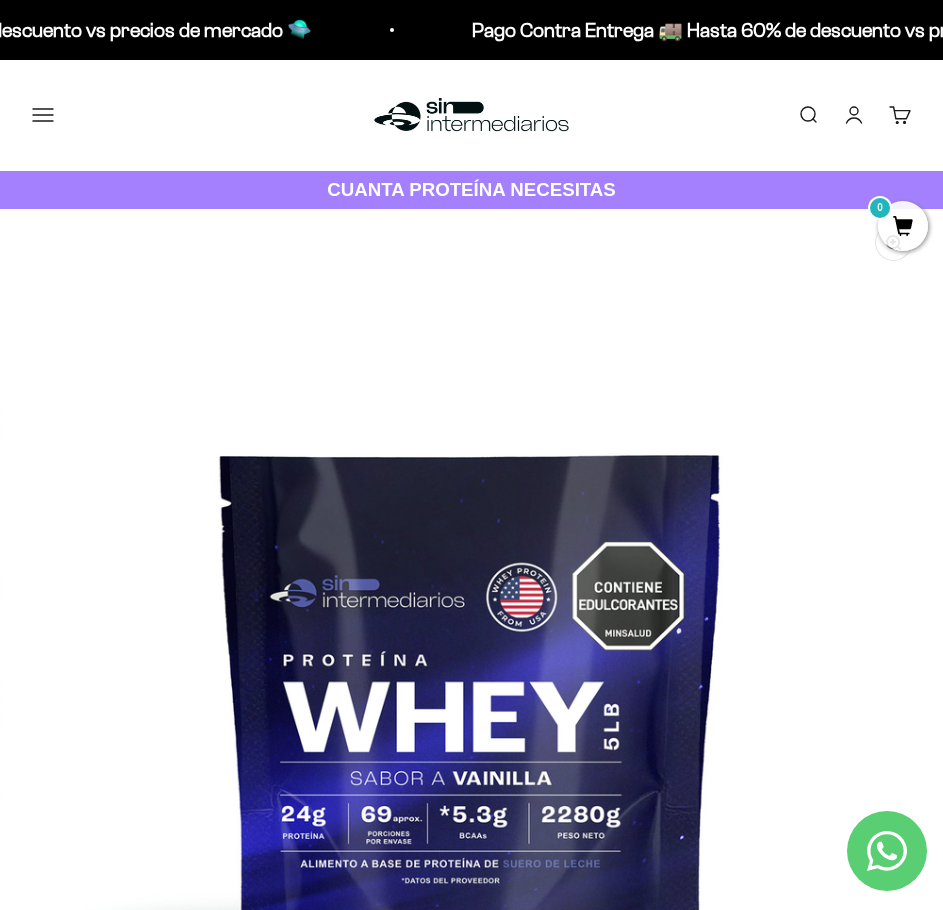 click on "Menú" at bounding box center [43, 115] 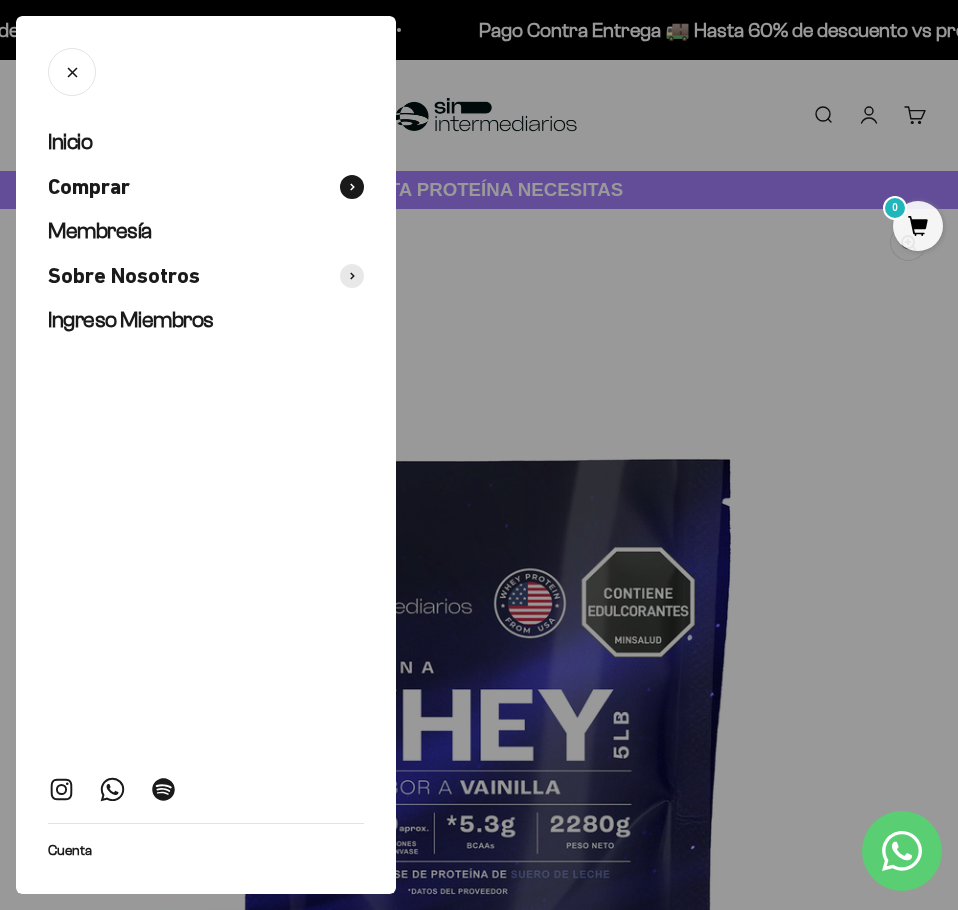 click at bounding box center (352, 187) 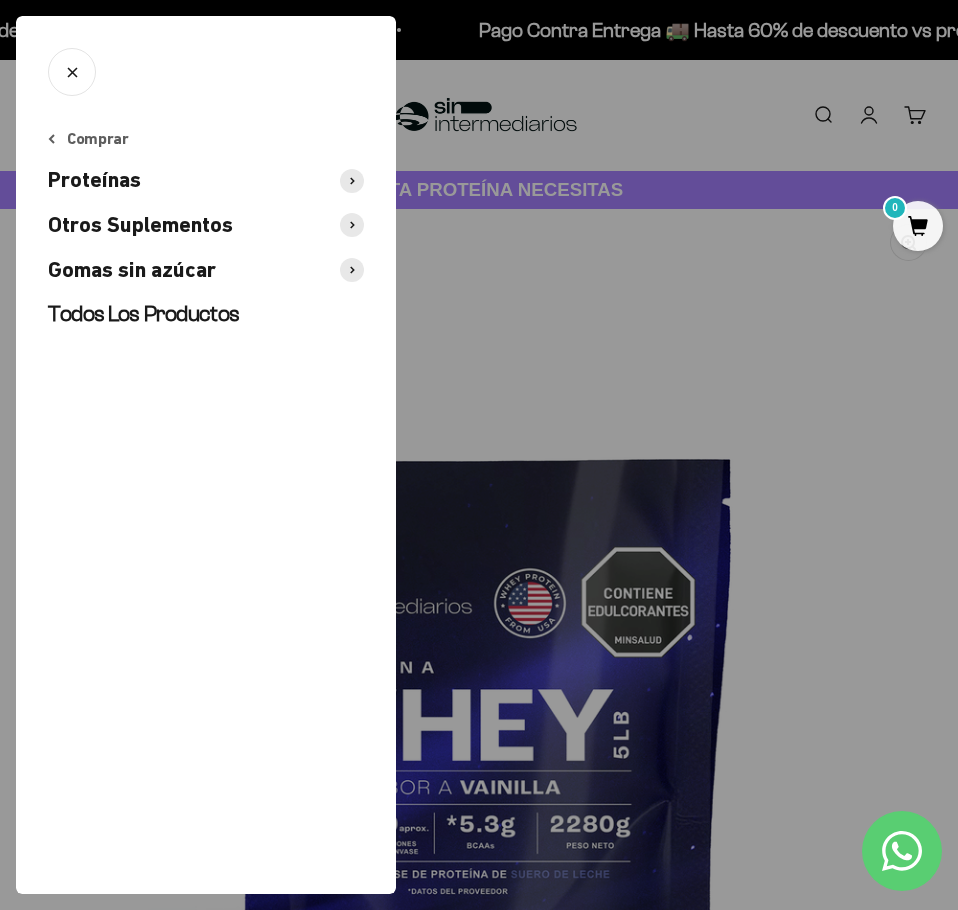click at bounding box center [479, 455] 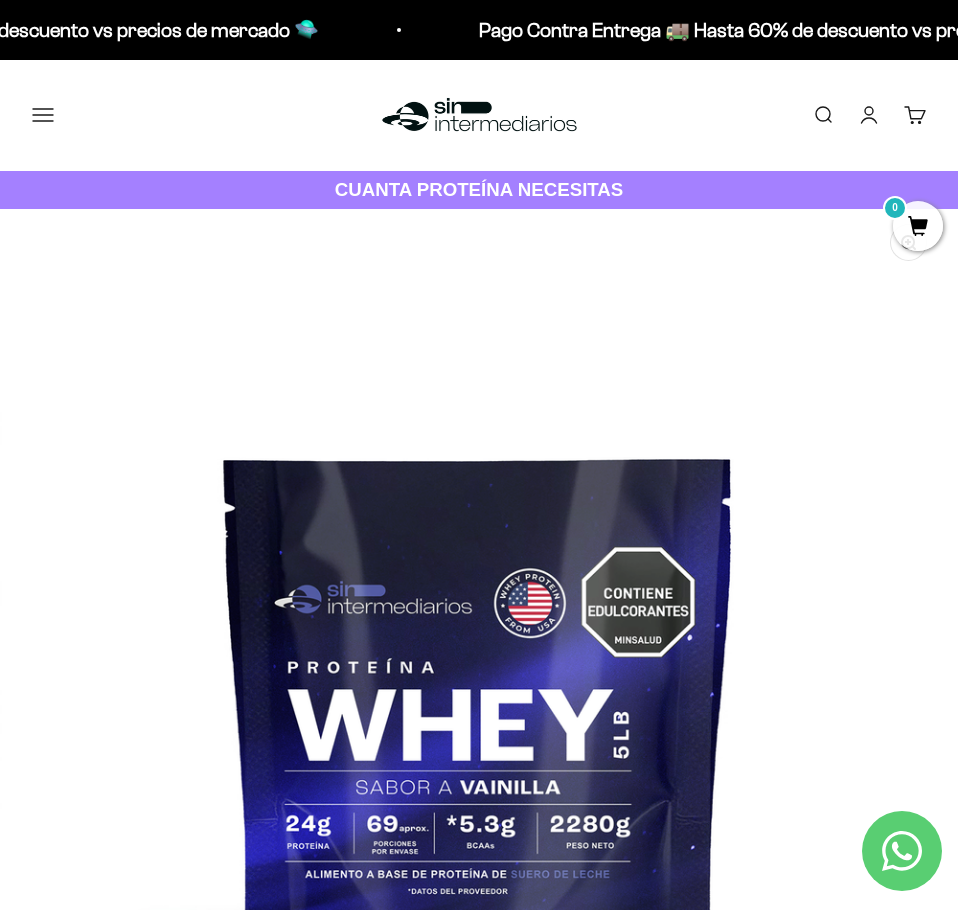scroll, scrollTop: 0, scrollLeft: 2835, axis: horizontal 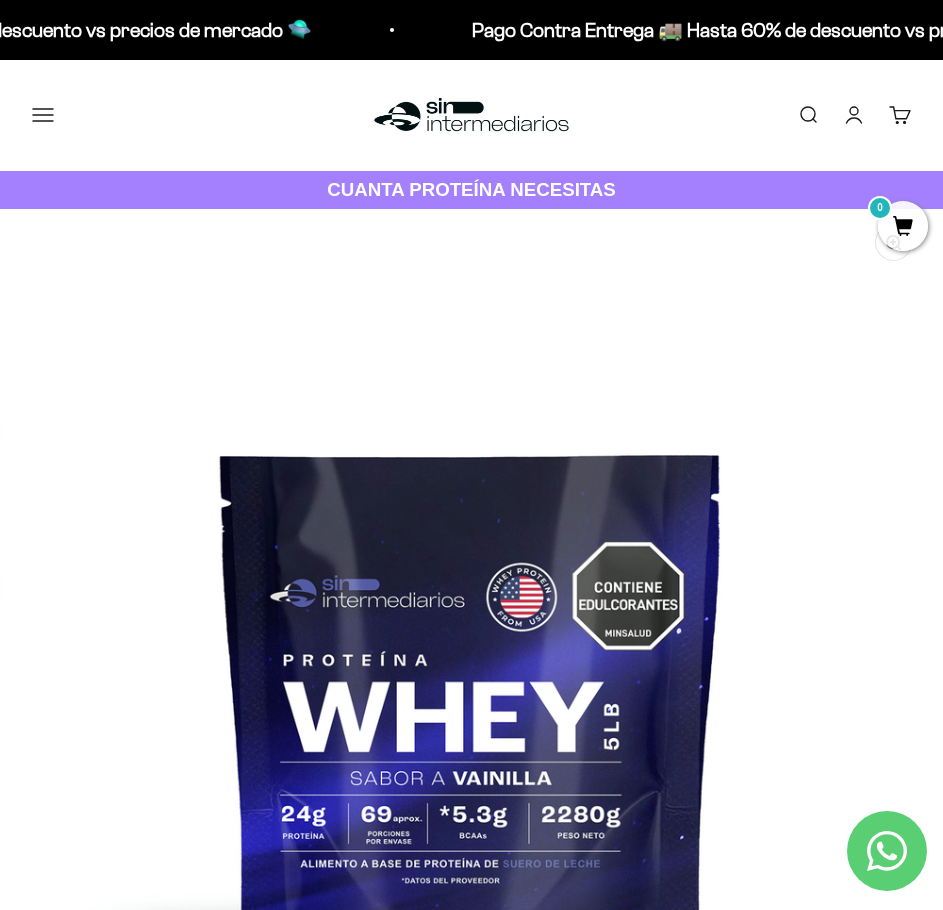 click on "Menú" at bounding box center (43, 115) 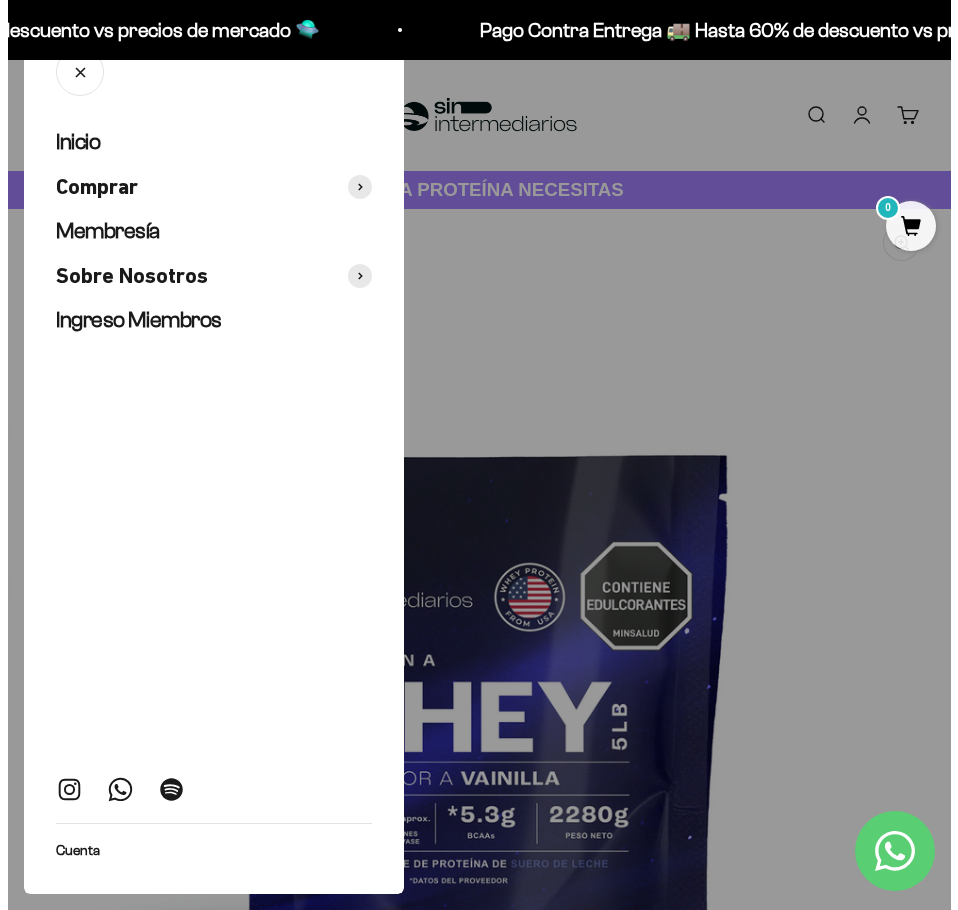 scroll, scrollTop: 0, scrollLeft: 2880, axis: horizontal 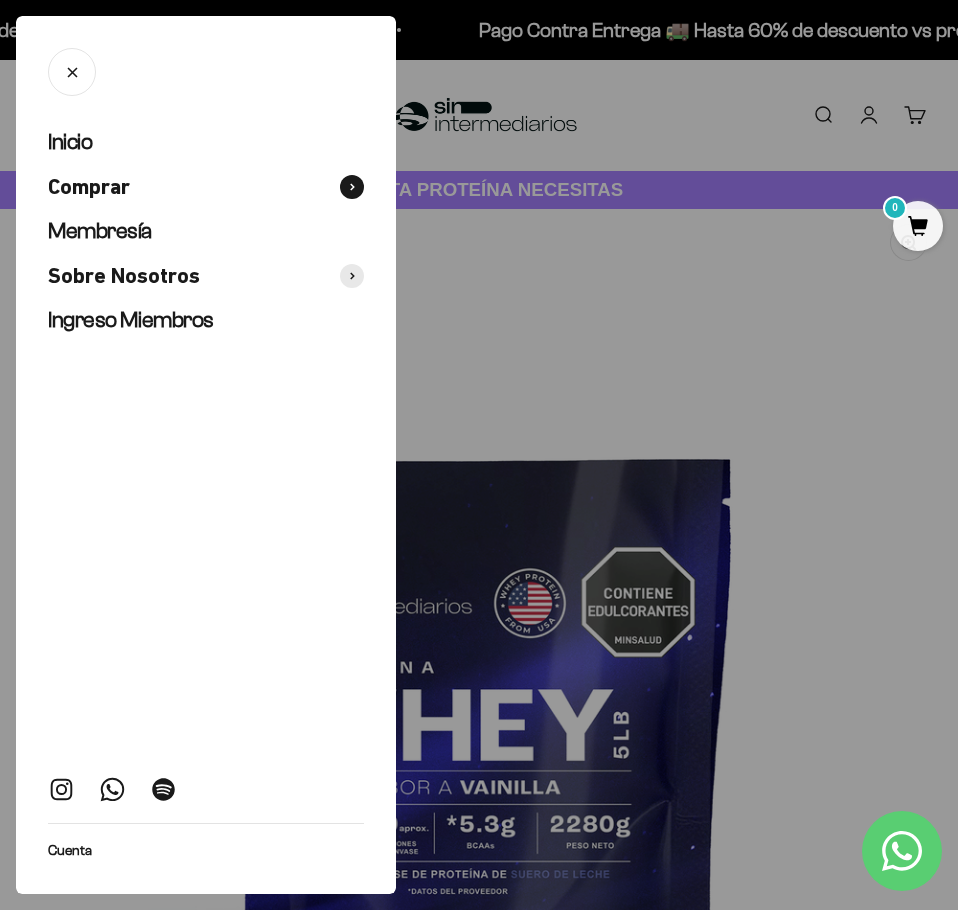 click at bounding box center [352, 187] 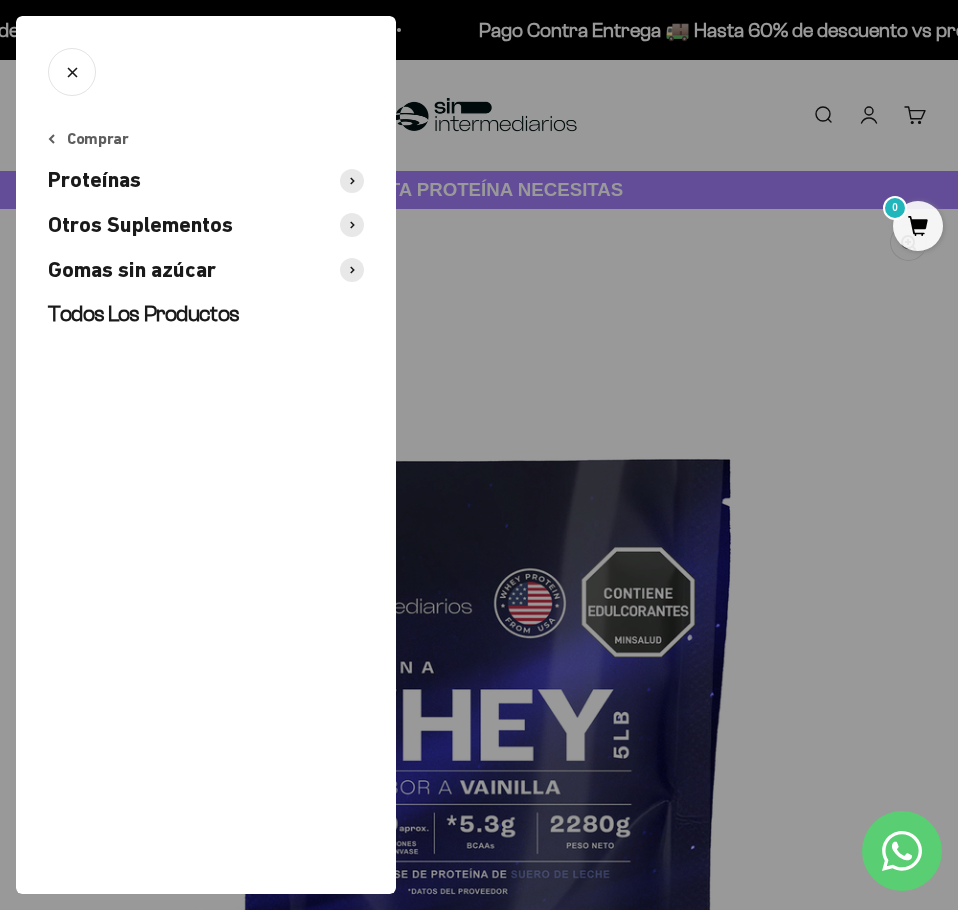 click at bounding box center (352, 225) 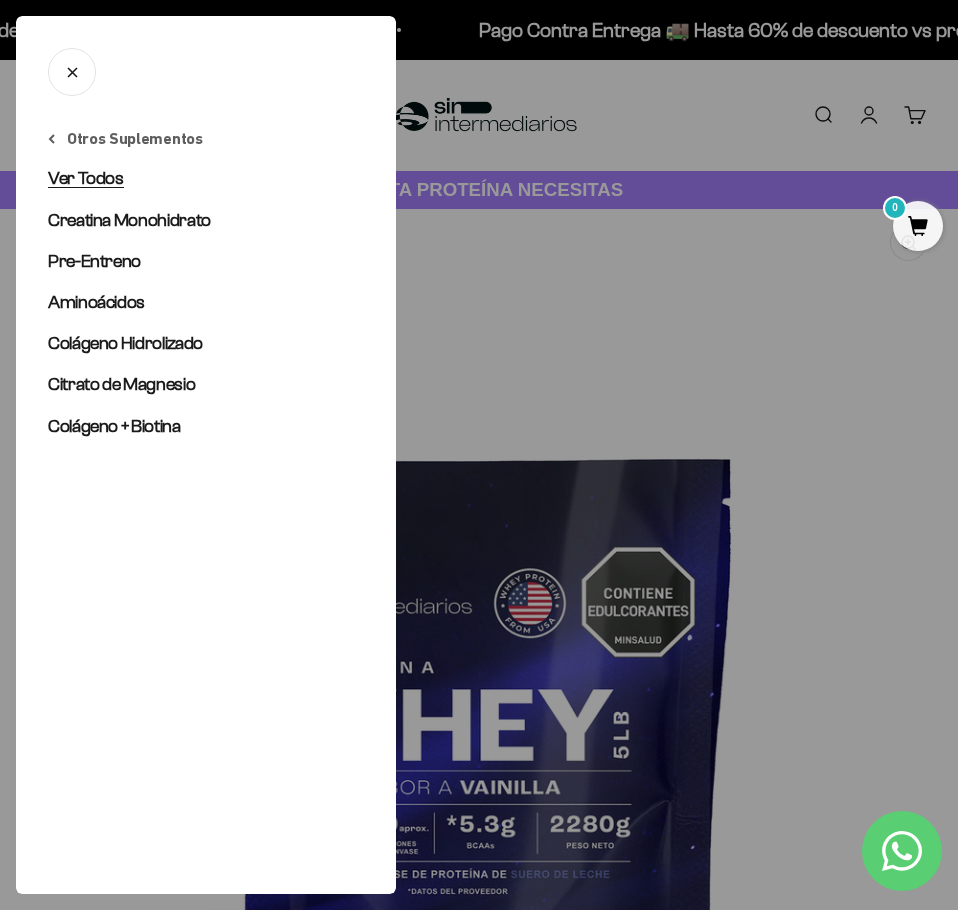 click on "Ver Todos" at bounding box center (86, 178) 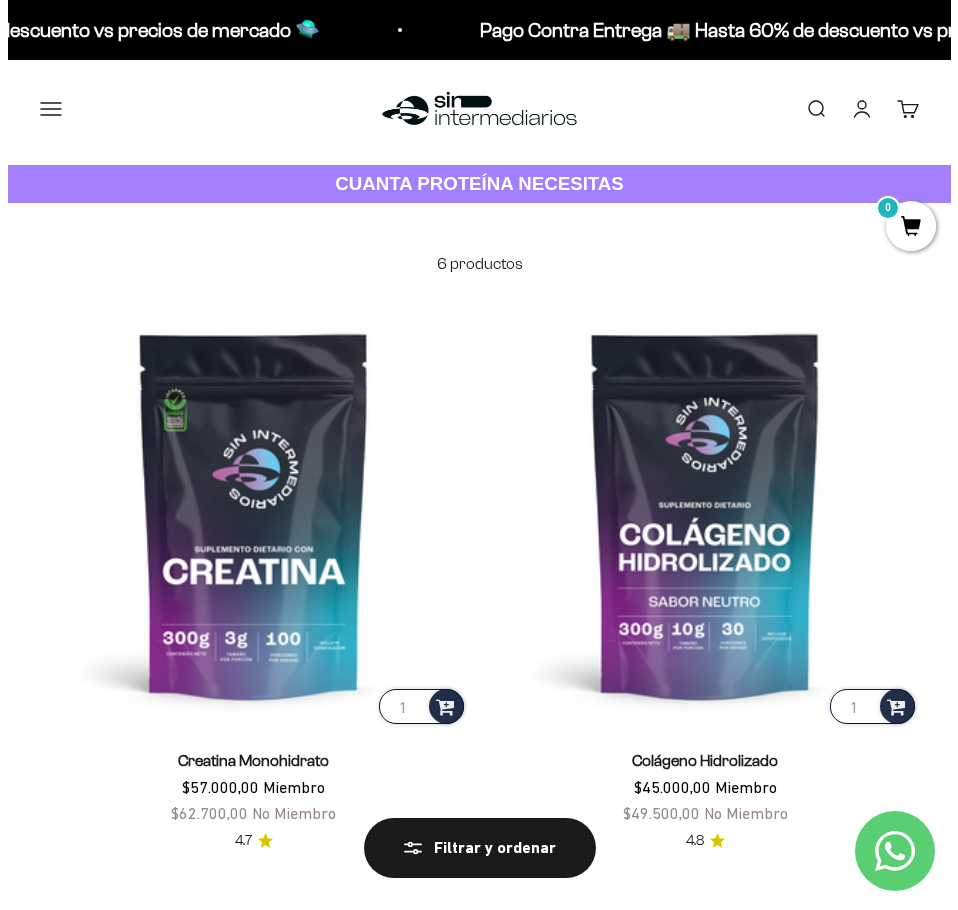 scroll, scrollTop: 0, scrollLeft: 0, axis: both 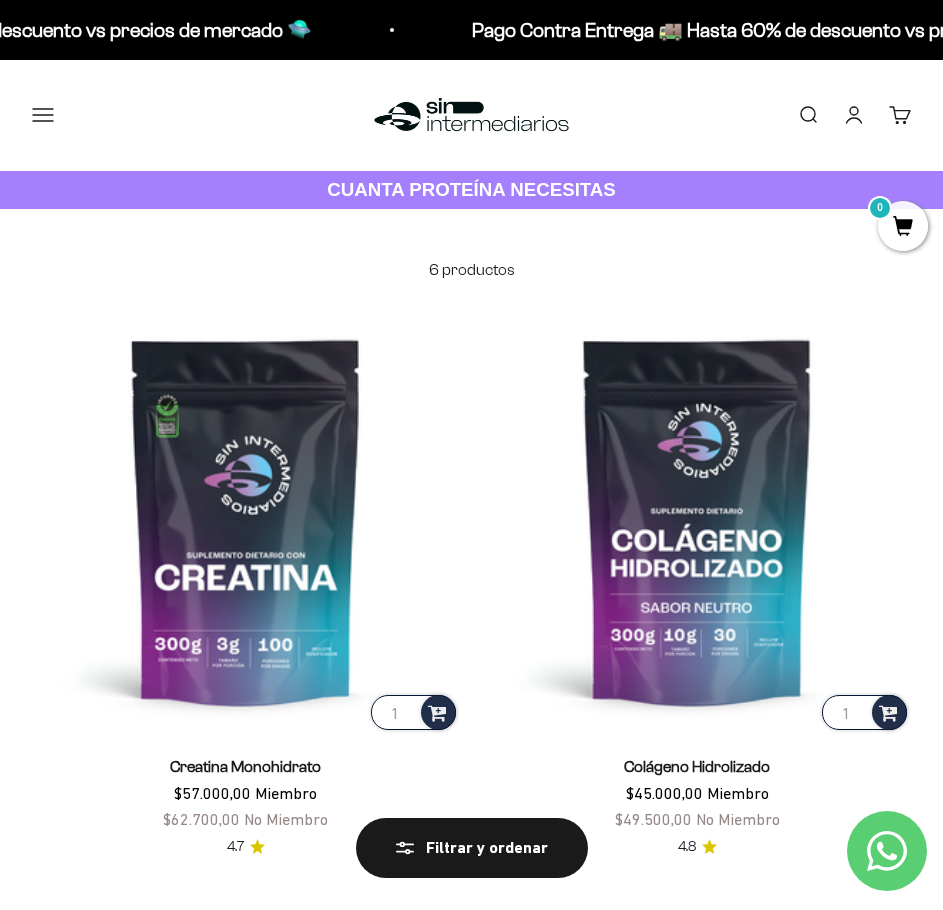 click on "Menú" at bounding box center [43, 115] 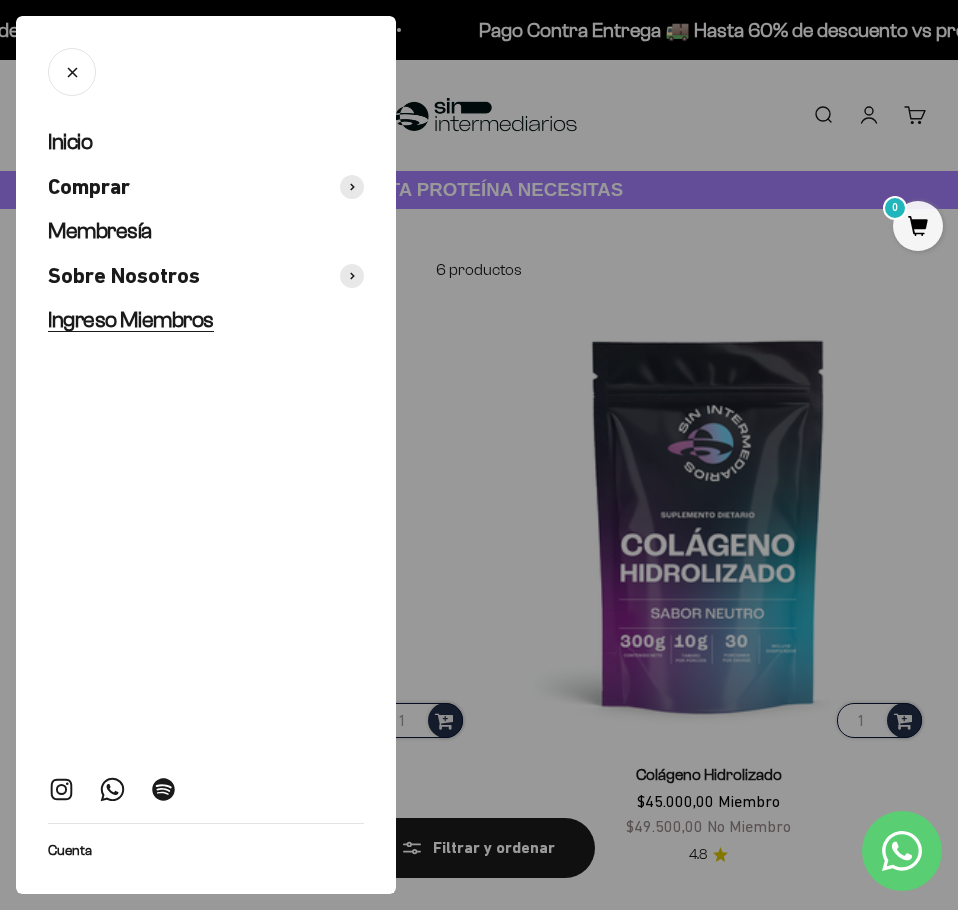click on "Ingreso Miembros" at bounding box center (131, 319) 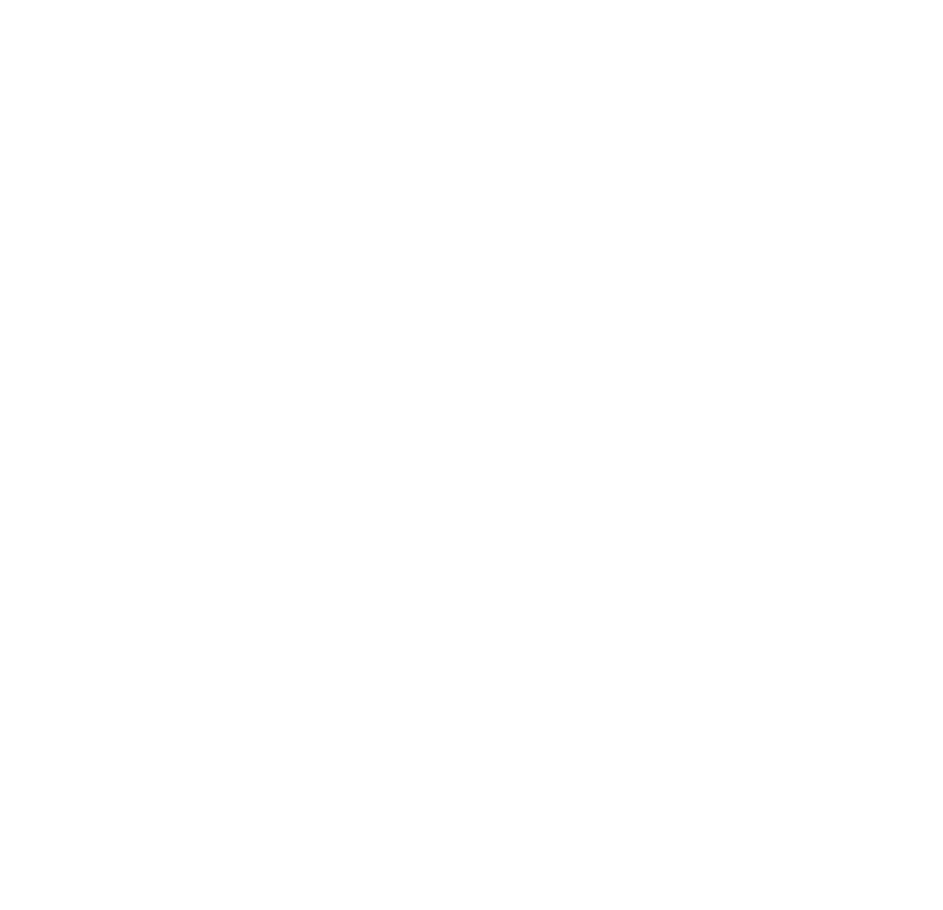 scroll, scrollTop: 0, scrollLeft: 0, axis: both 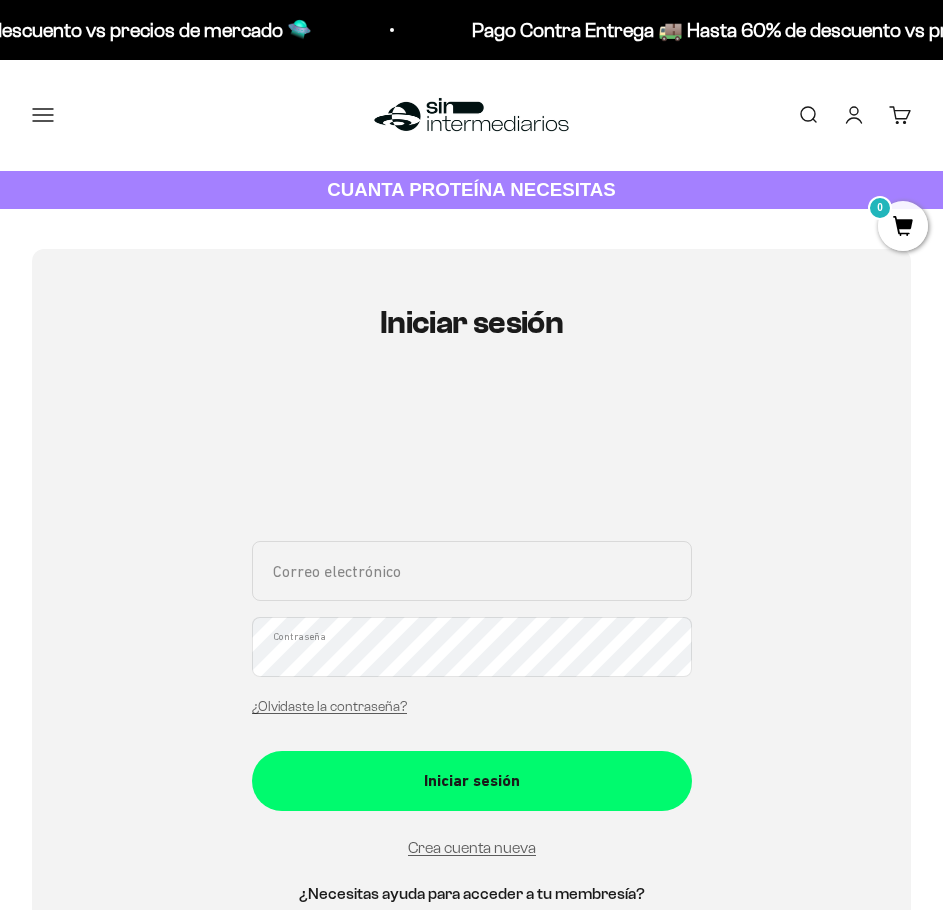 click on "Correo electrónico" at bounding box center [472, 571] 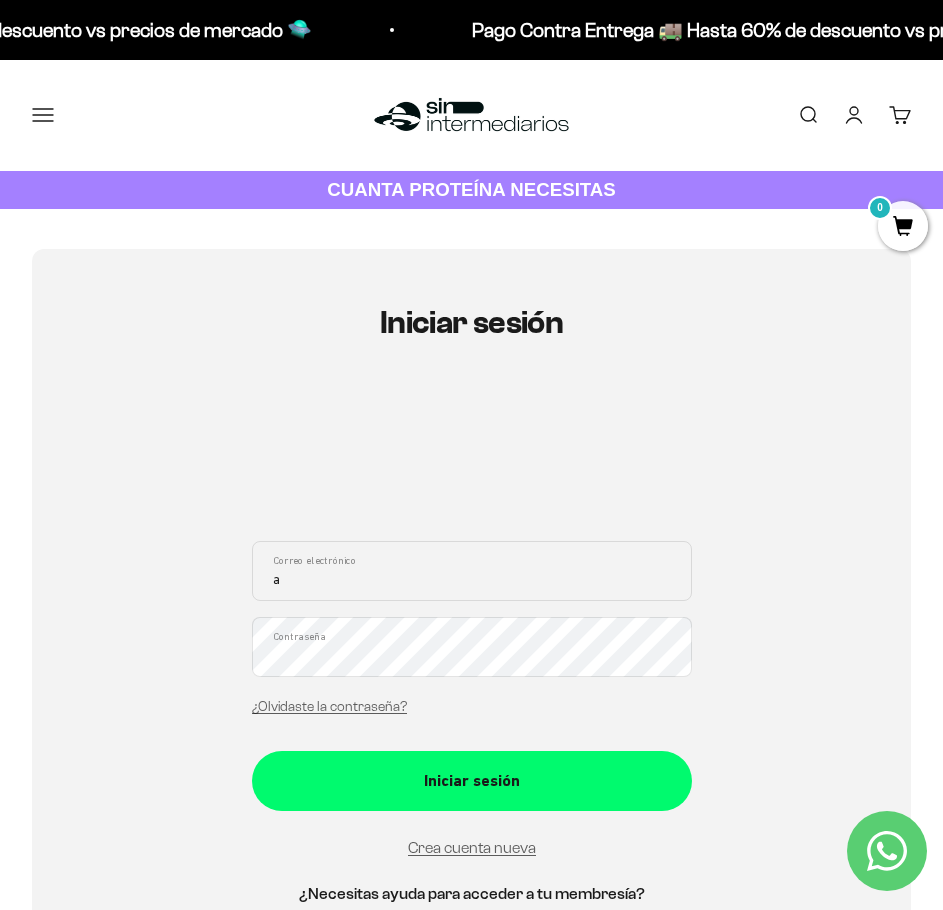 type on "ANDRESFEPOLO@GMAIL.COM" 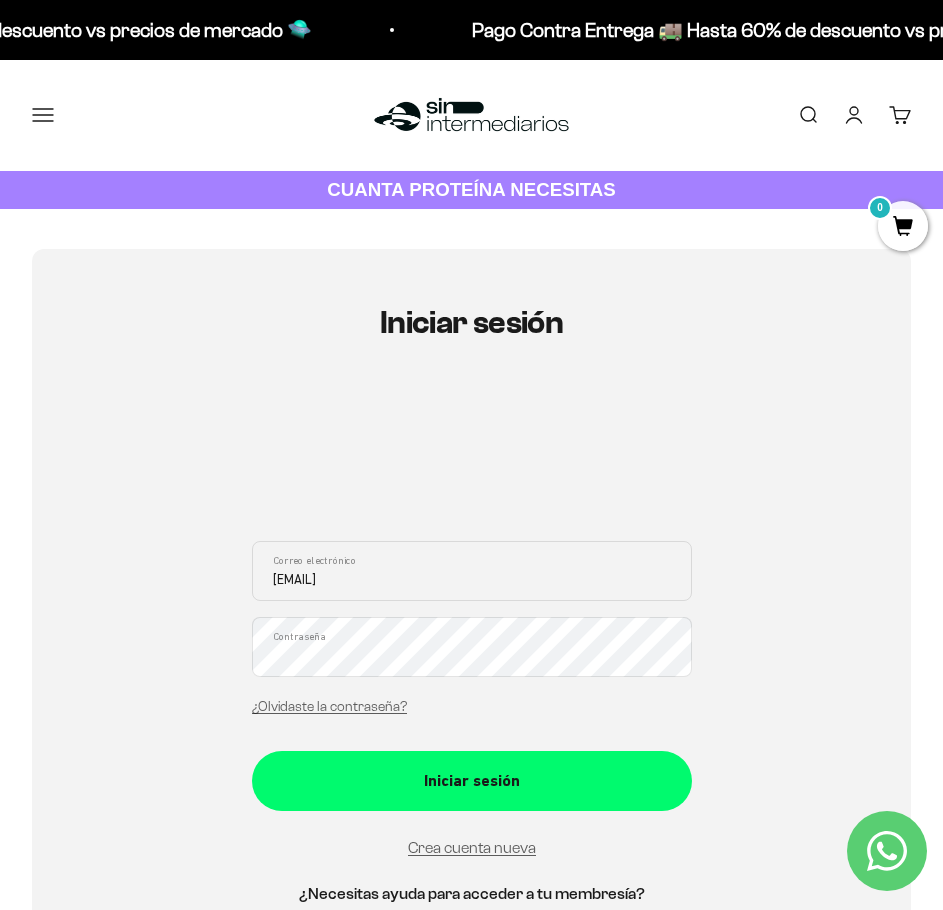 click on "Iniciar sesión" at bounding box center [472, 781] 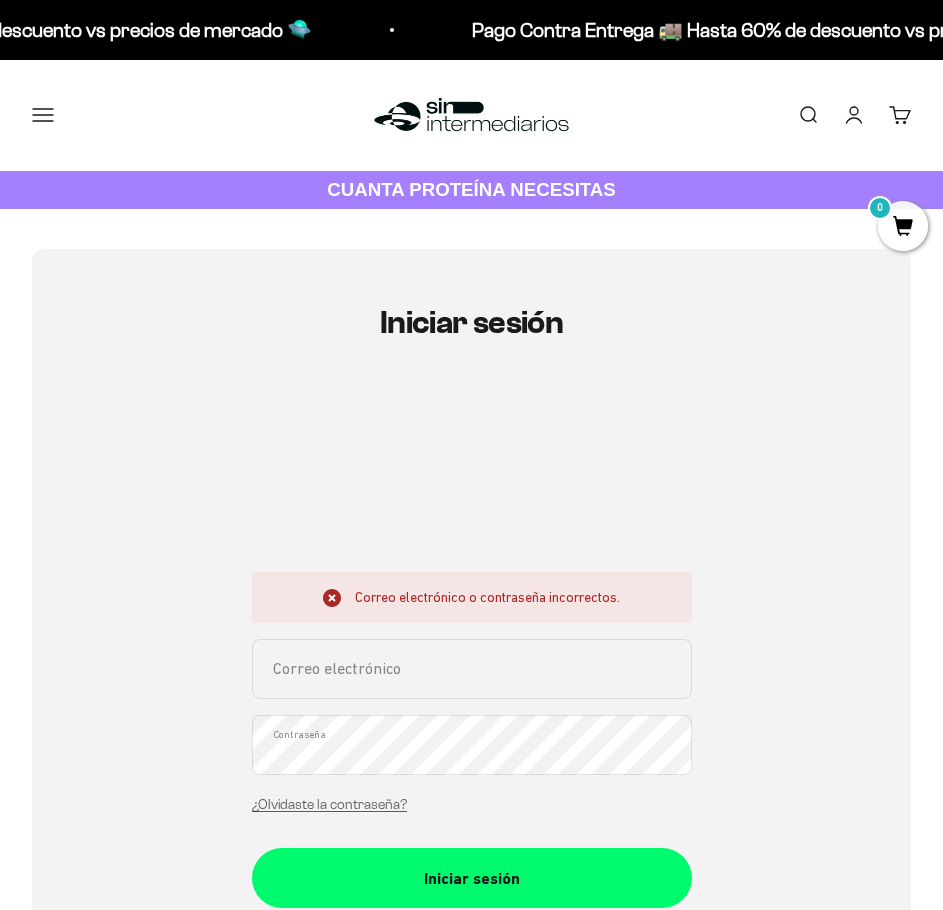 scroll, scrollTop: 0, scrollLeft: 0, axis: both 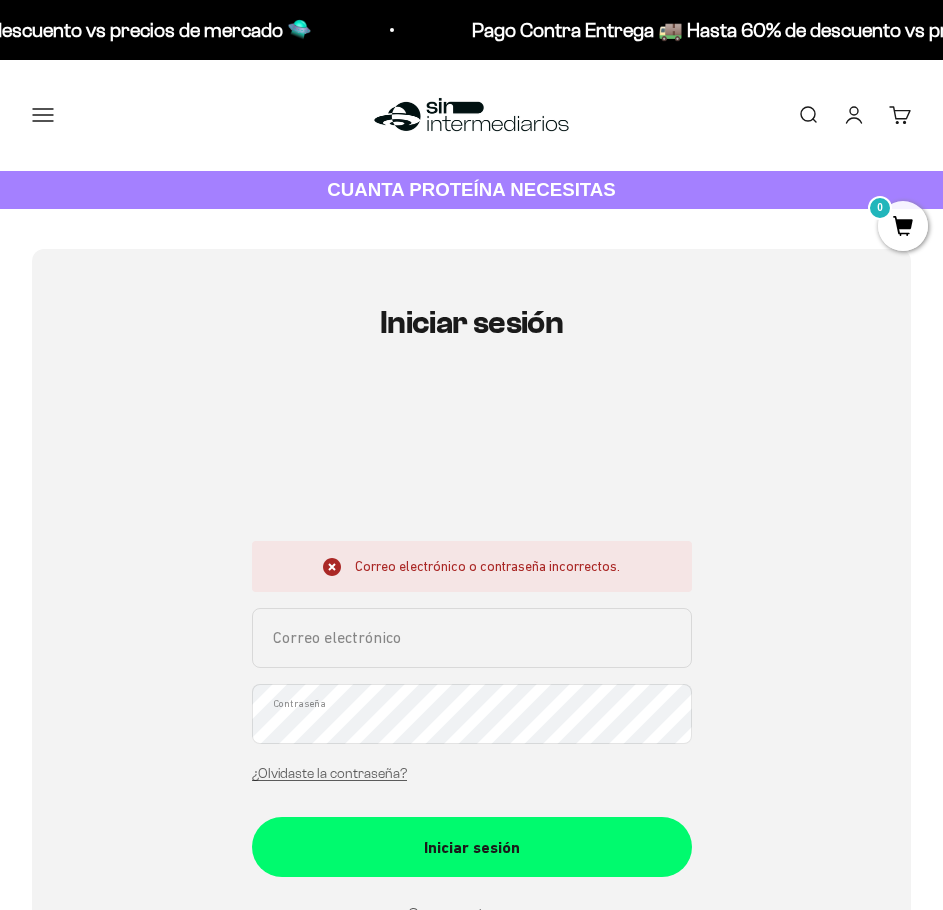 click on "Correo electrónico" at bounding box center (472, 638) 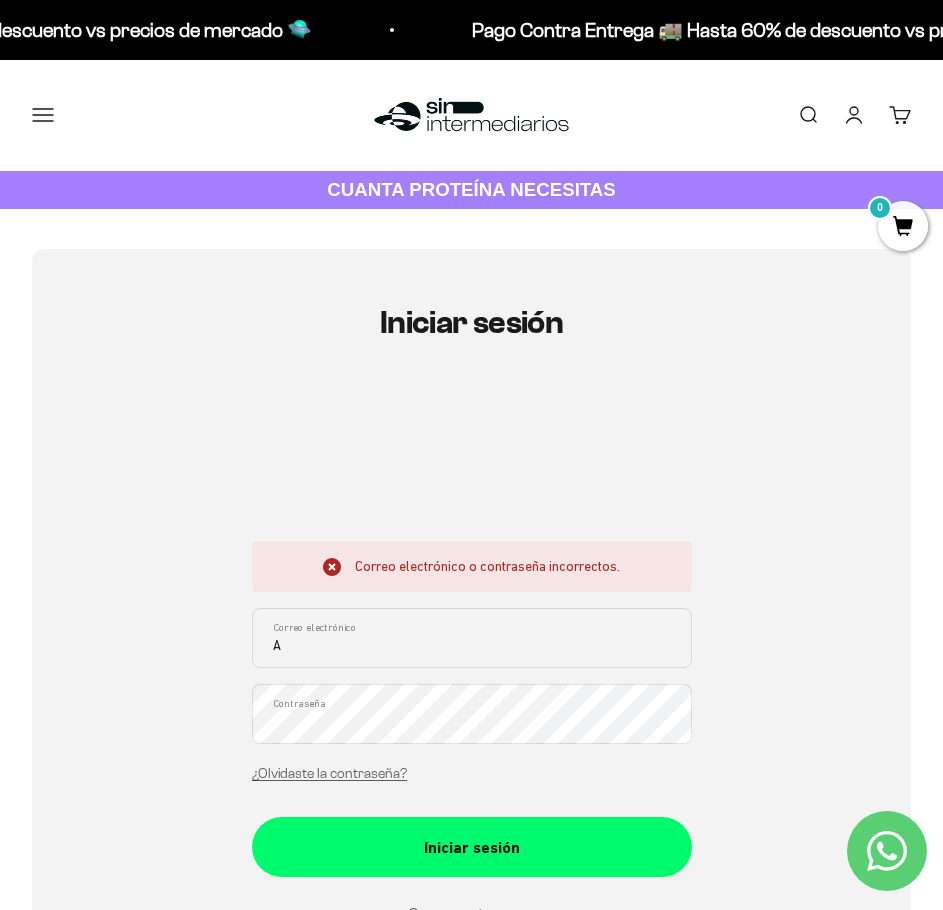 type on "[EMAIL]" 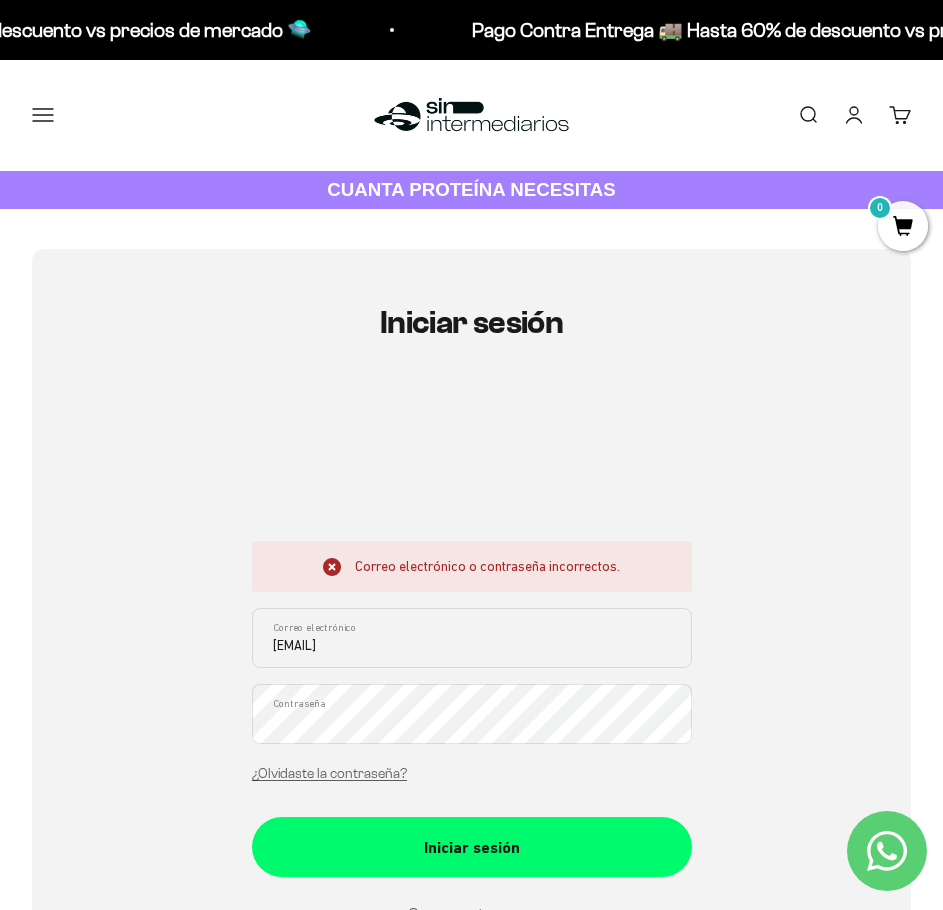 click on "Iniciar sesión" at bounding box center (472, 847) 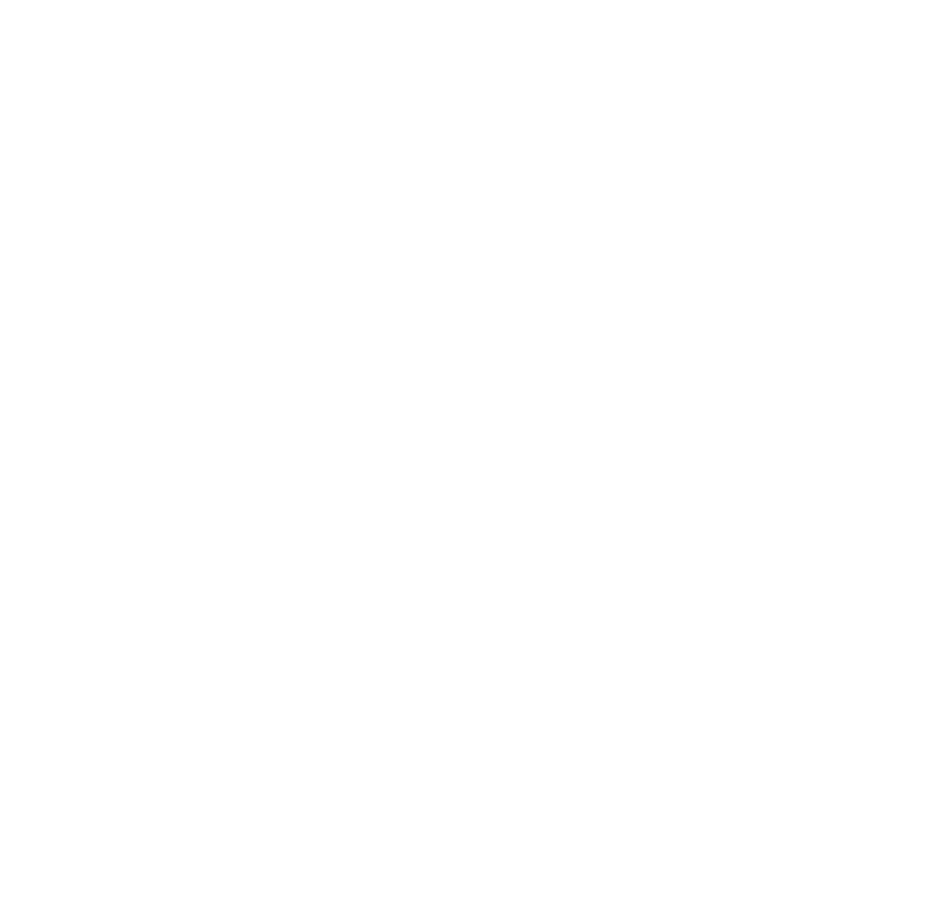 scroll, scrollTop: 0, scrollLeft: 0, axis: both 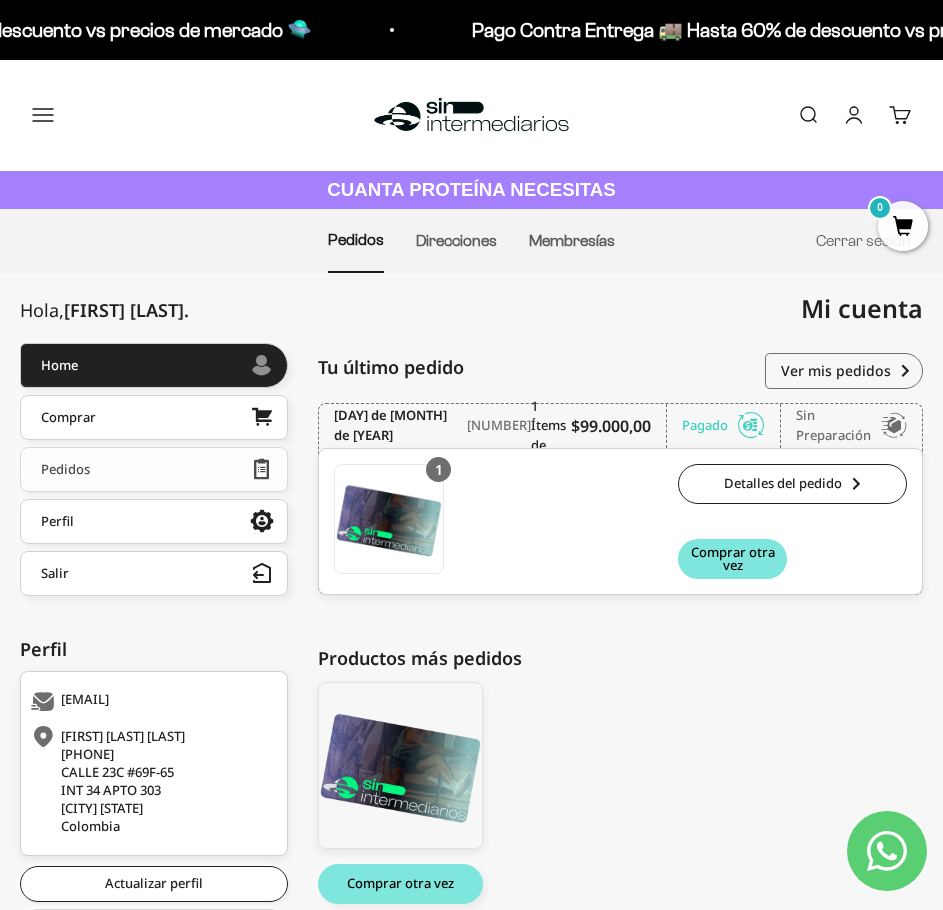 click on "Pedidos" at bounding box center [154, 469] 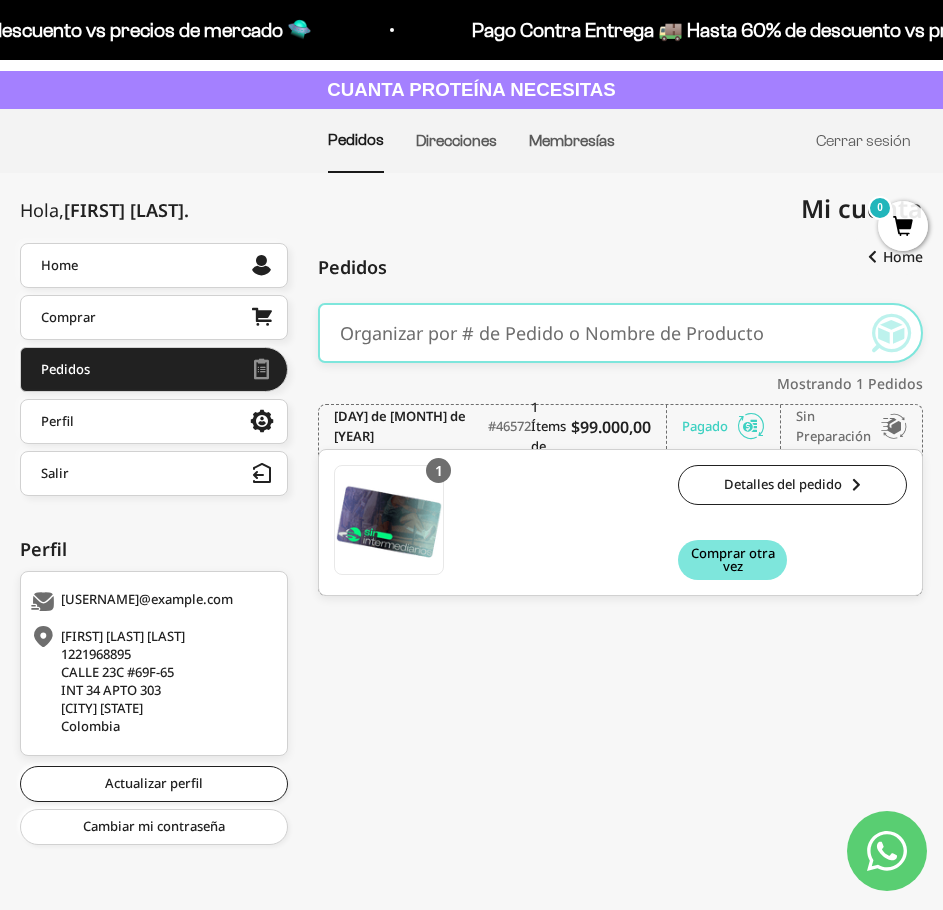 scroll, scrollTop: 102, scrollLeft: 0, axis: vertical 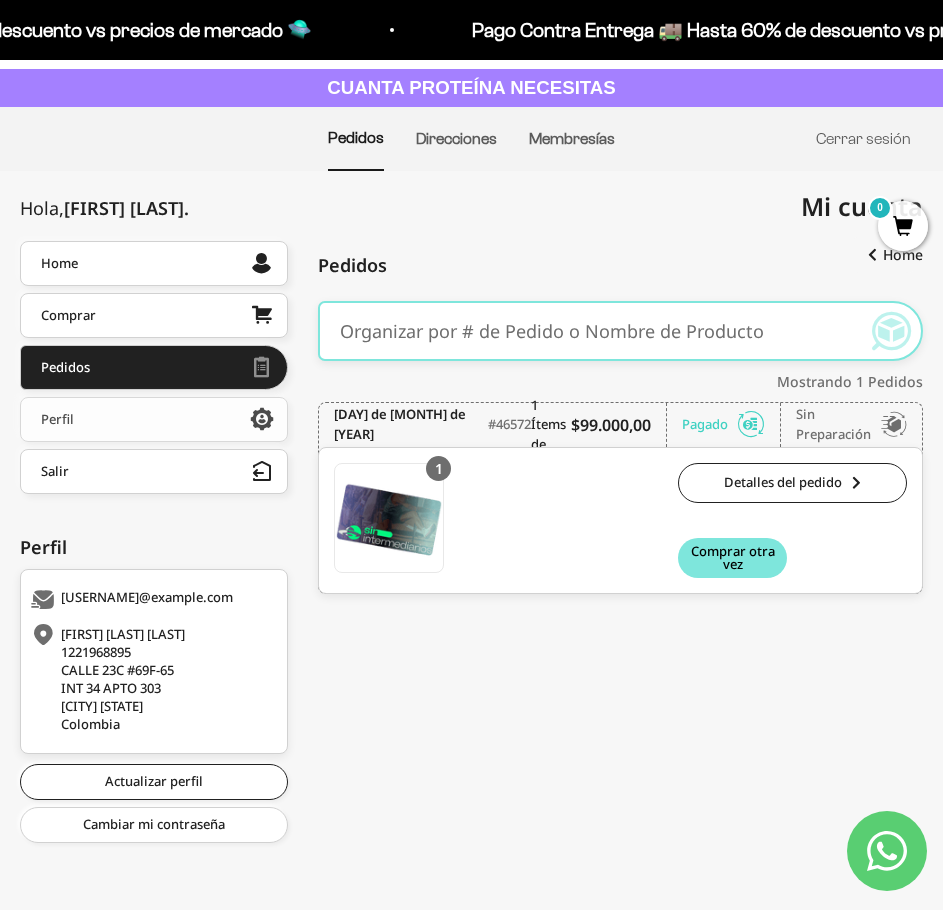 click on "Perfil" at bounding box center [154, 419] 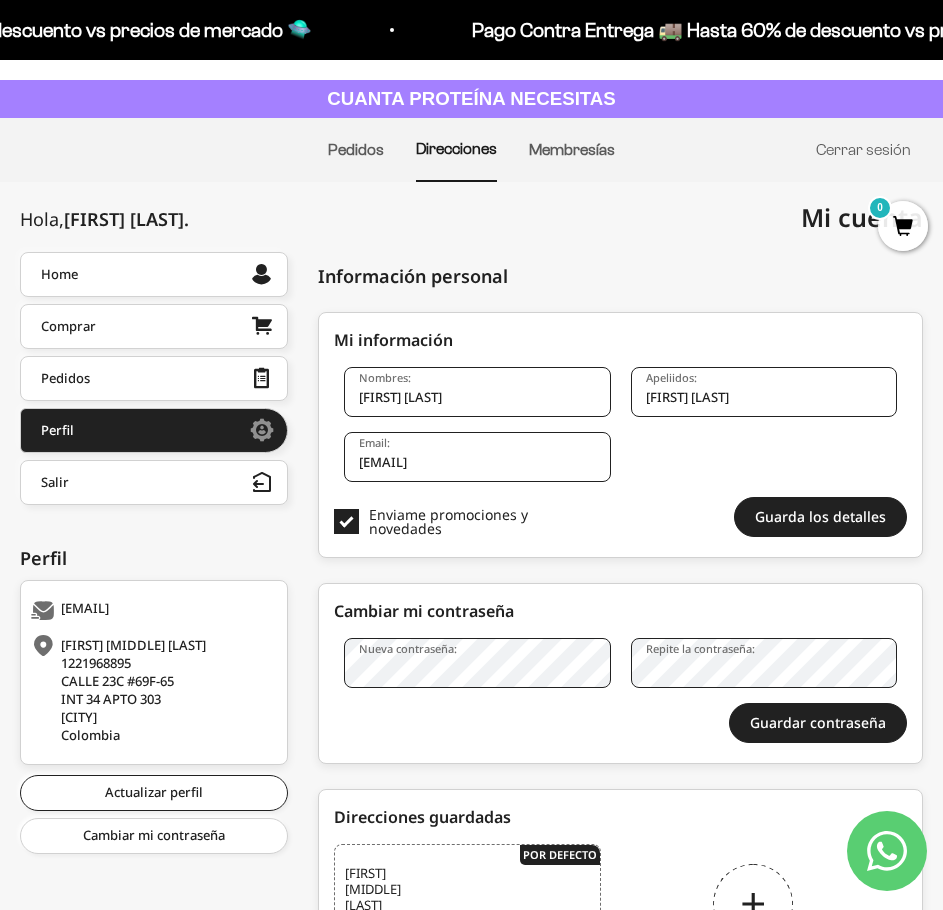 scroll, scrollTop: 0, scrollLeft: 0, axis: both 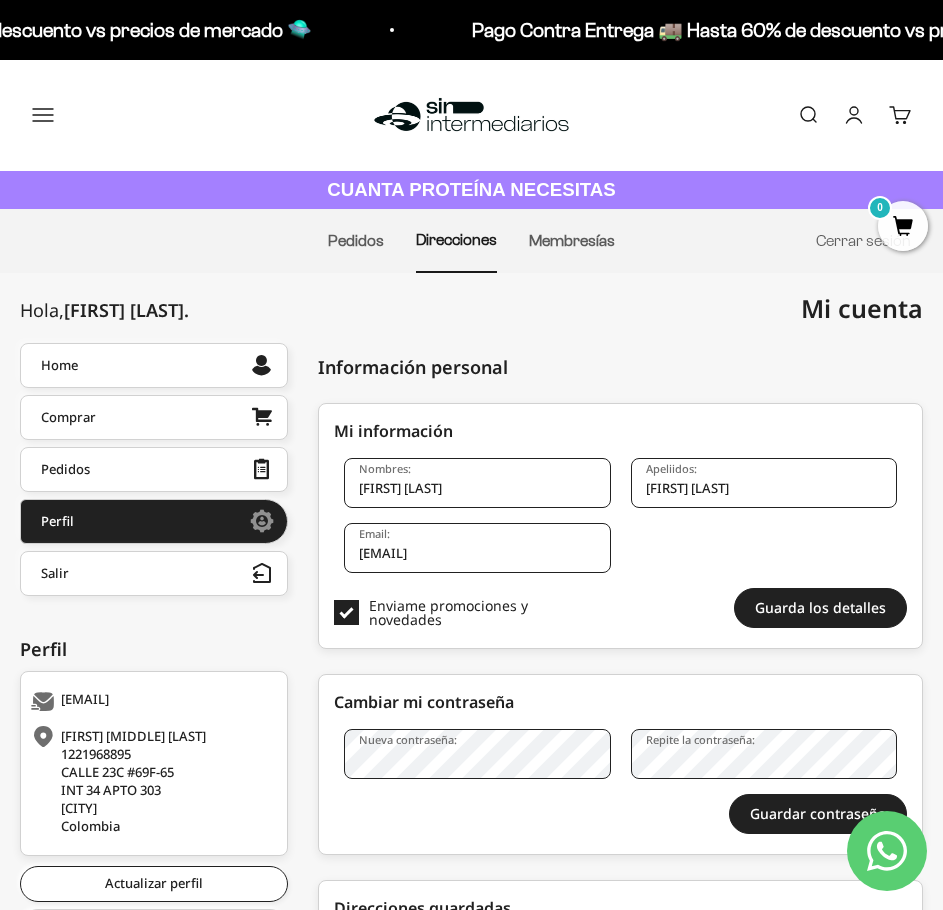 click at bounding box center [471, 115] 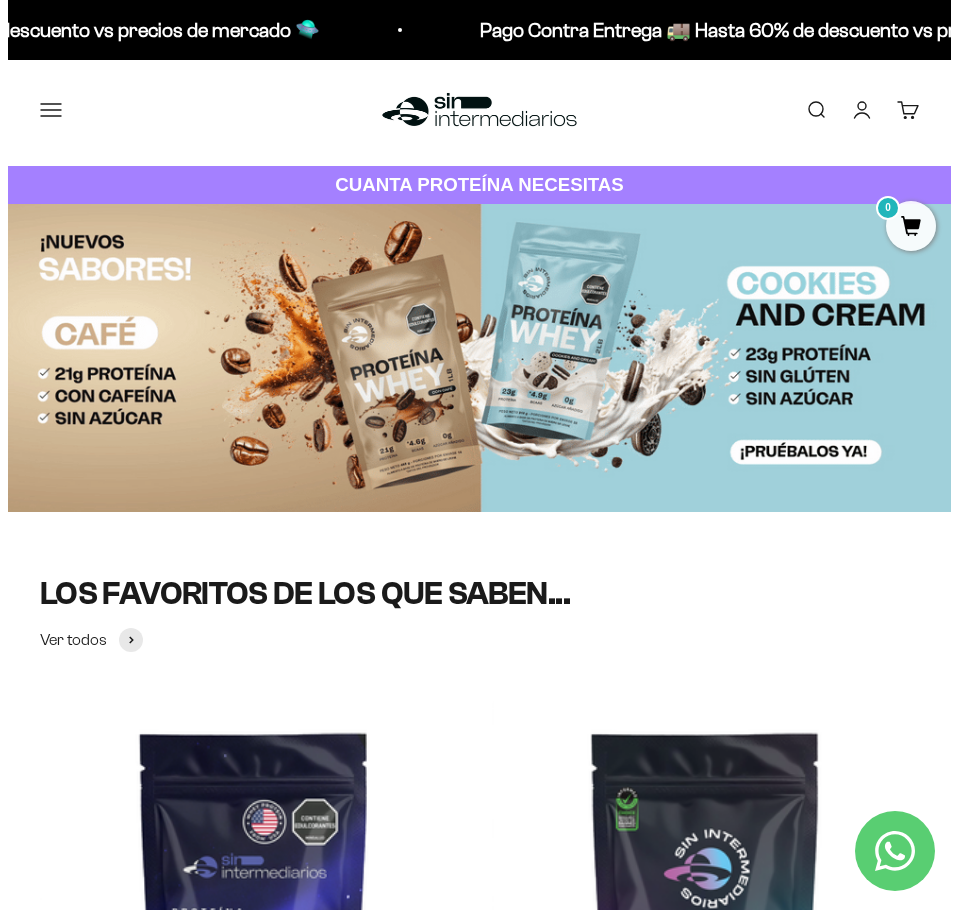 scroll, scrollTop: 0, scrollLeft: 0, axis: both 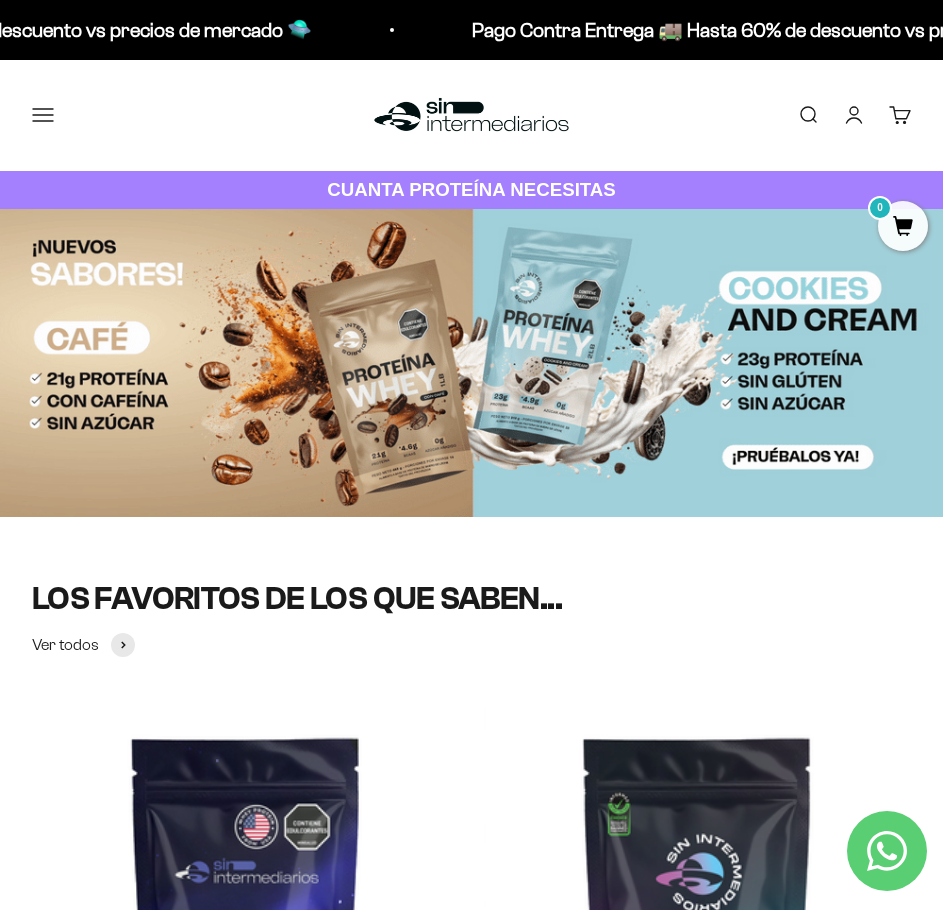 click on "Menú" at bounding box center (43, 115) 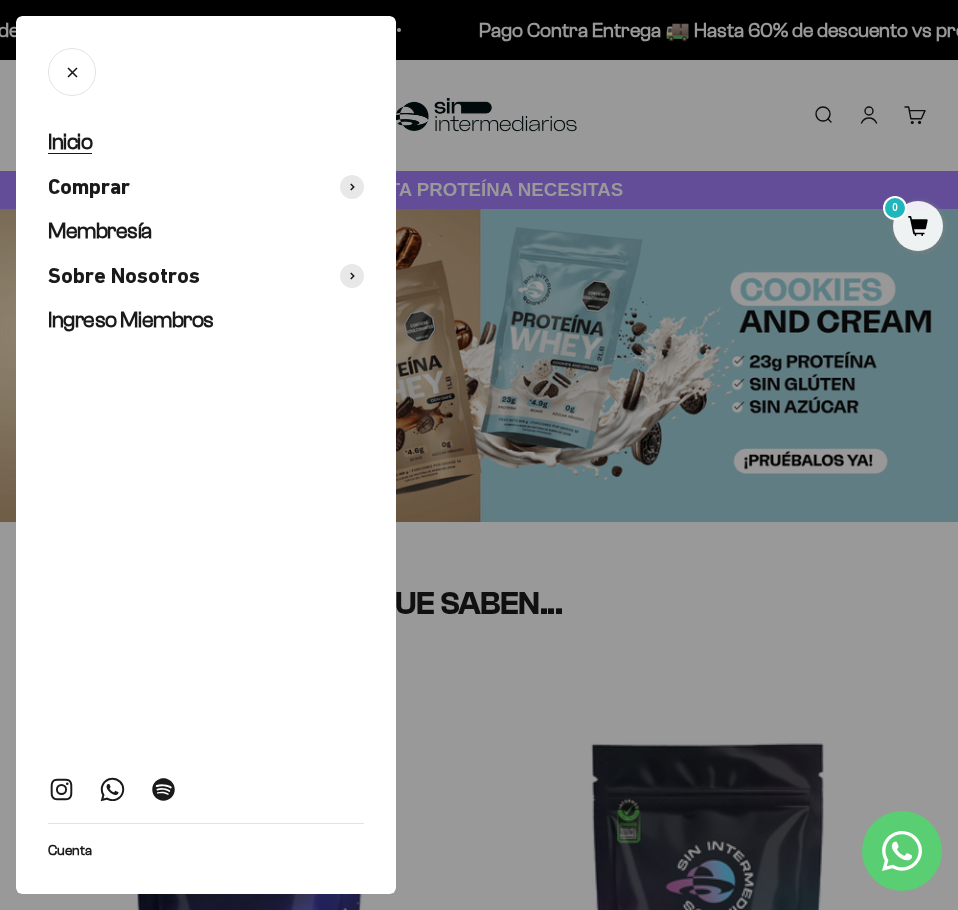 click on "Inicio" at bounding box center (70, 141) 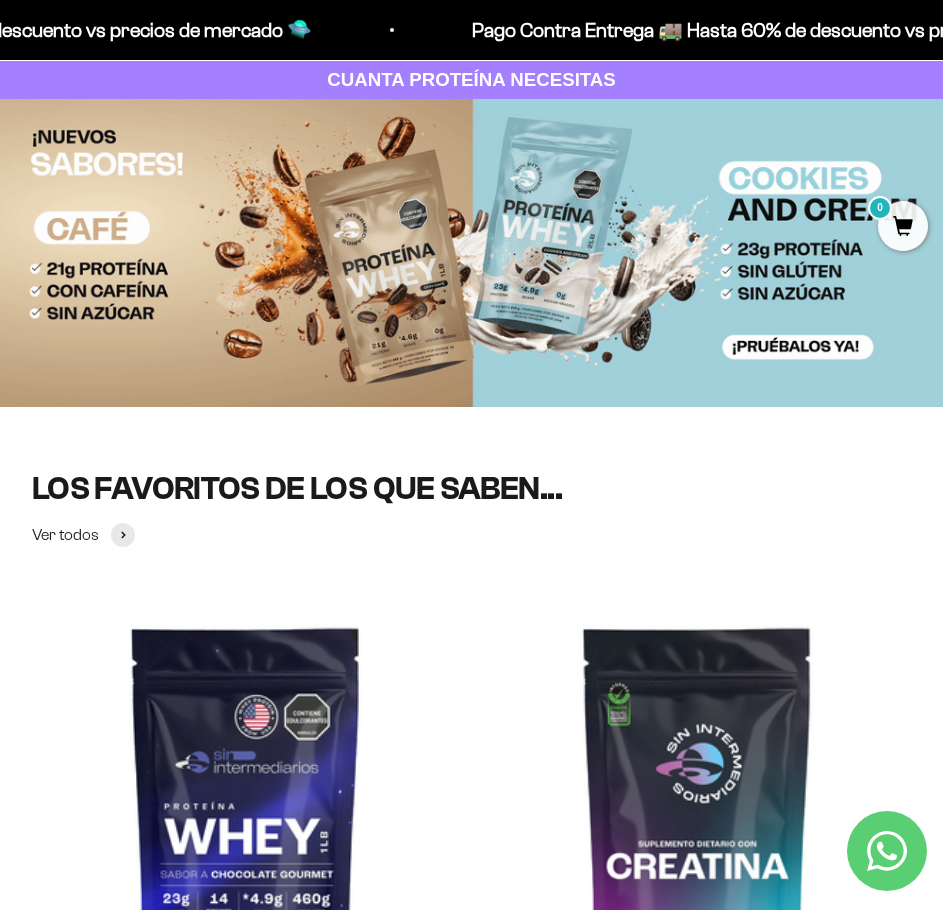 scroll, scrollTop: 0, scrollLeft: 0, axis: both 